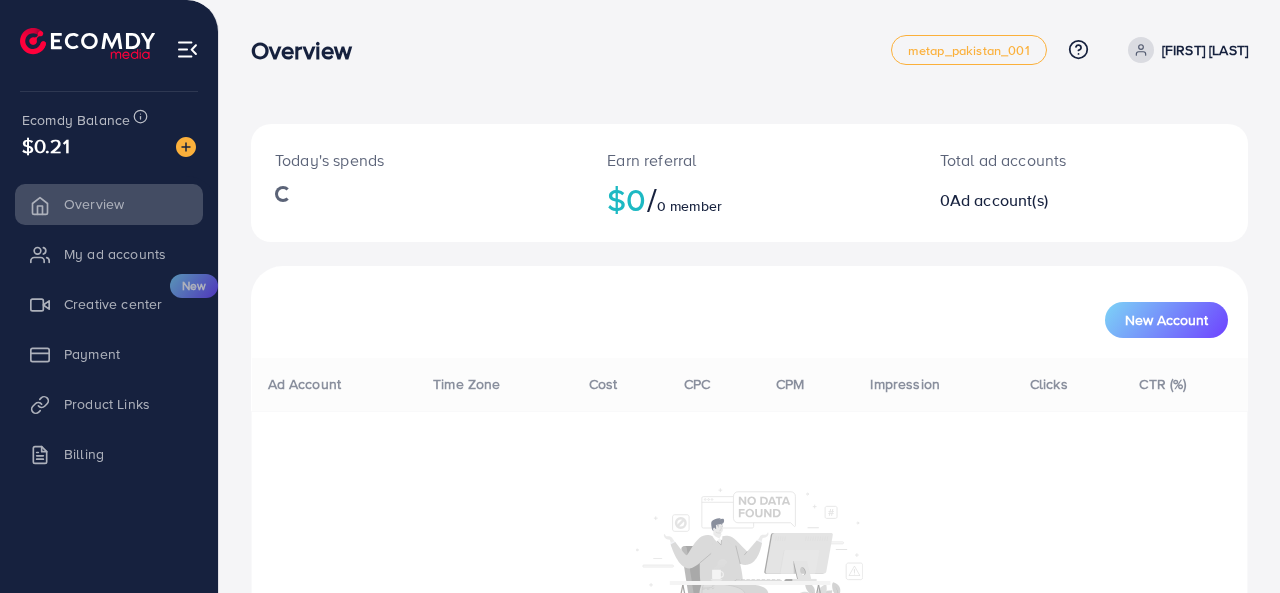 scroll, scrollTop: 0, scrollLeft: 0, axis: both 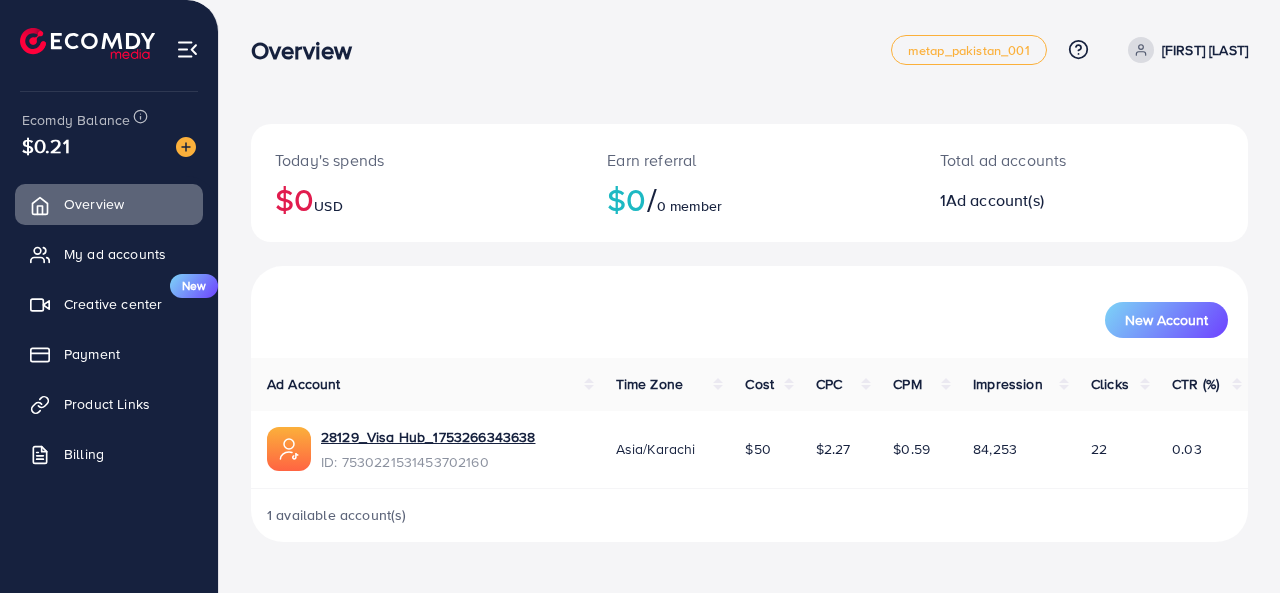 click on "Payment" at bounding box center [92, 354] 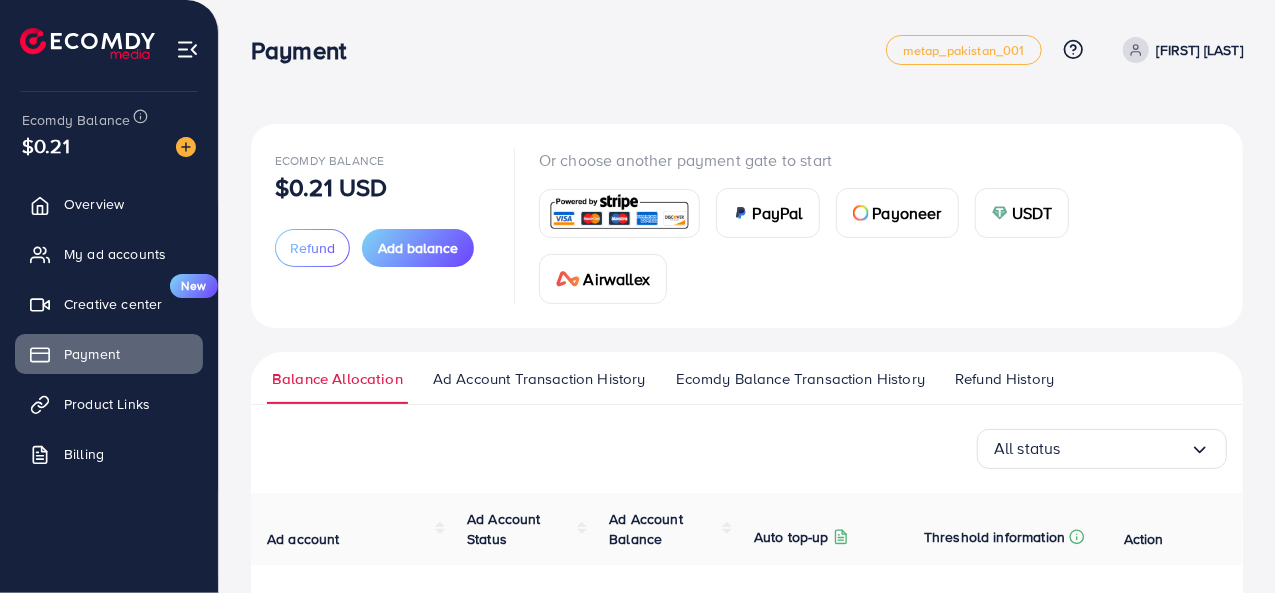 click on "Add balance" at bounding box center (418, 248) 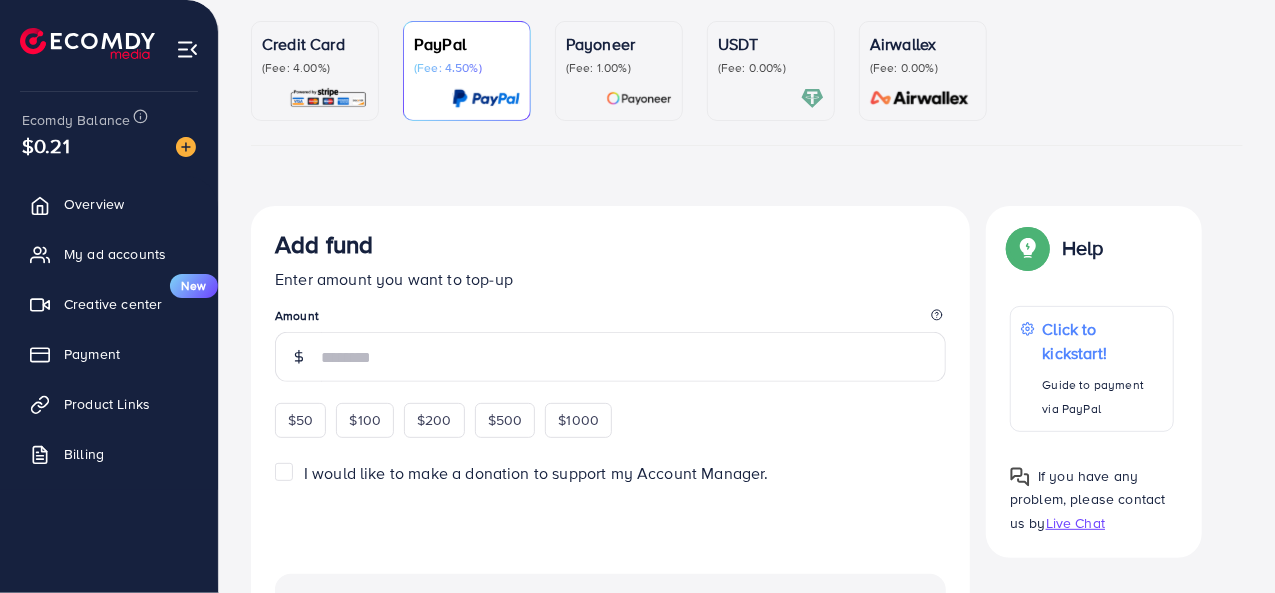 scroll, scrollTop: 153, scrollLeft: 0, axis: vertical 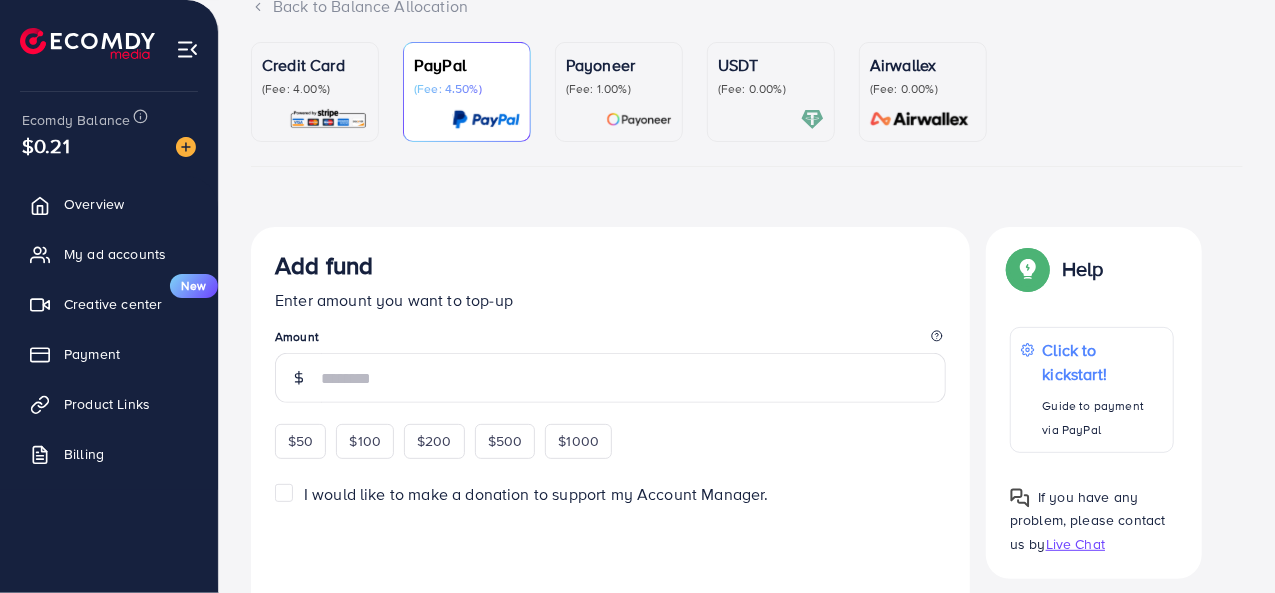 click on "(Fee: 4.00%)" at bounding box center [315, 89] 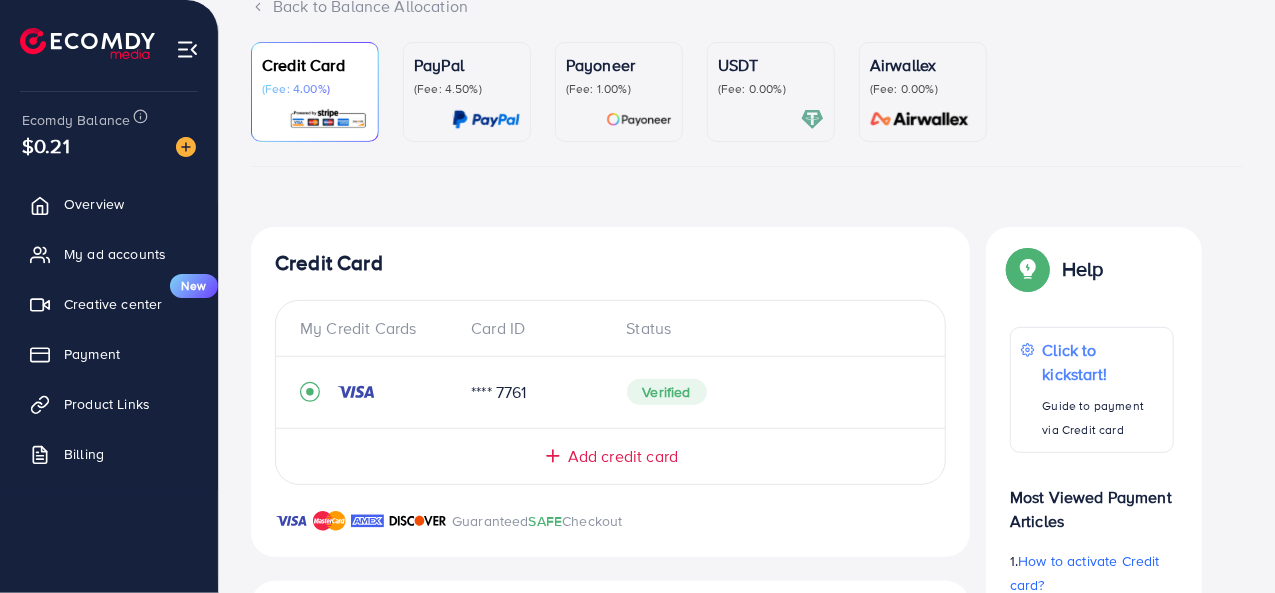 click on "Add credit card" at bounding box center (623, 456) 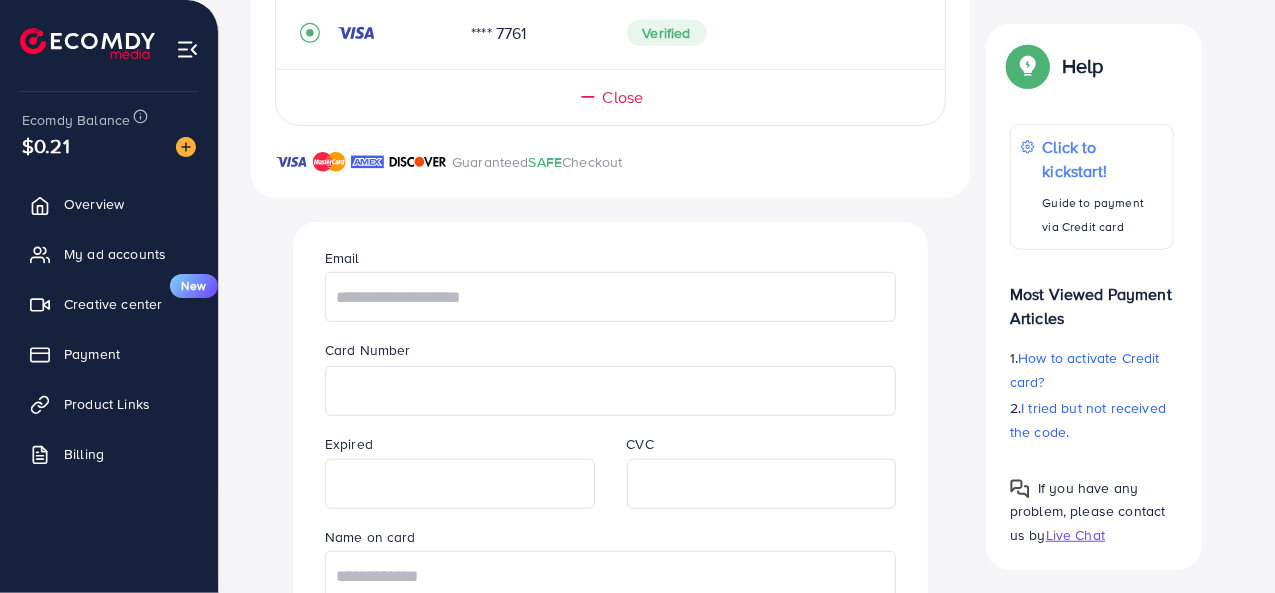 scroll, scrollTop: 572, scrollLeft: 0, axis: vertical 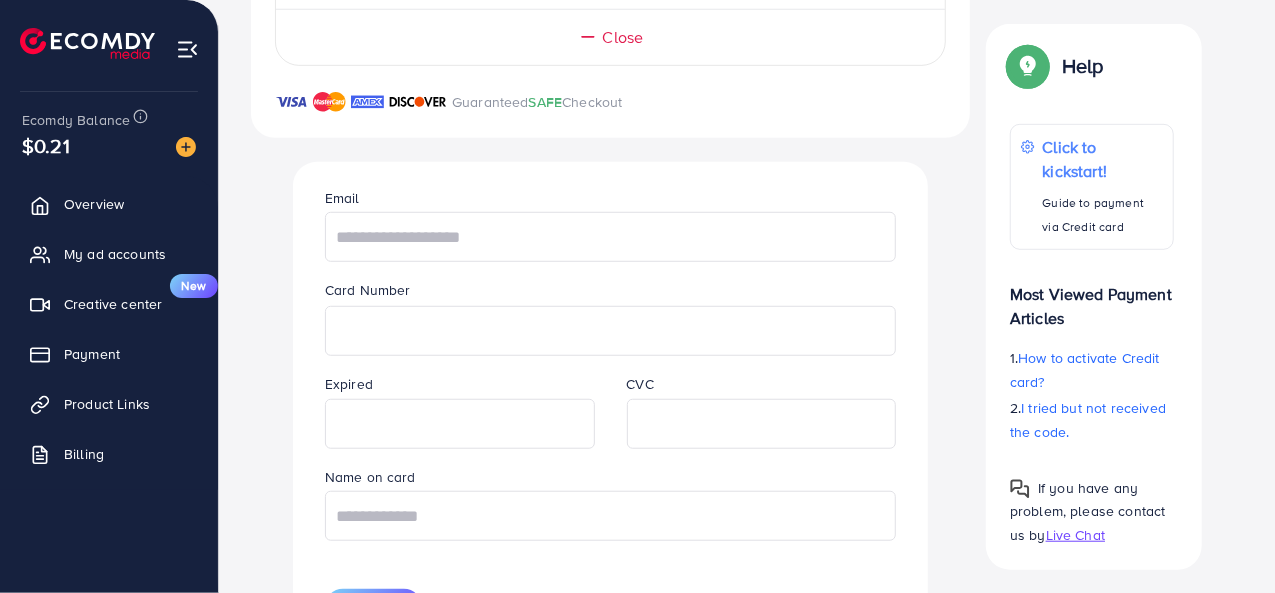 click on "Email   Card Number   Expired   CVC   Name on card   Add card" at bounding box center (610, 405) 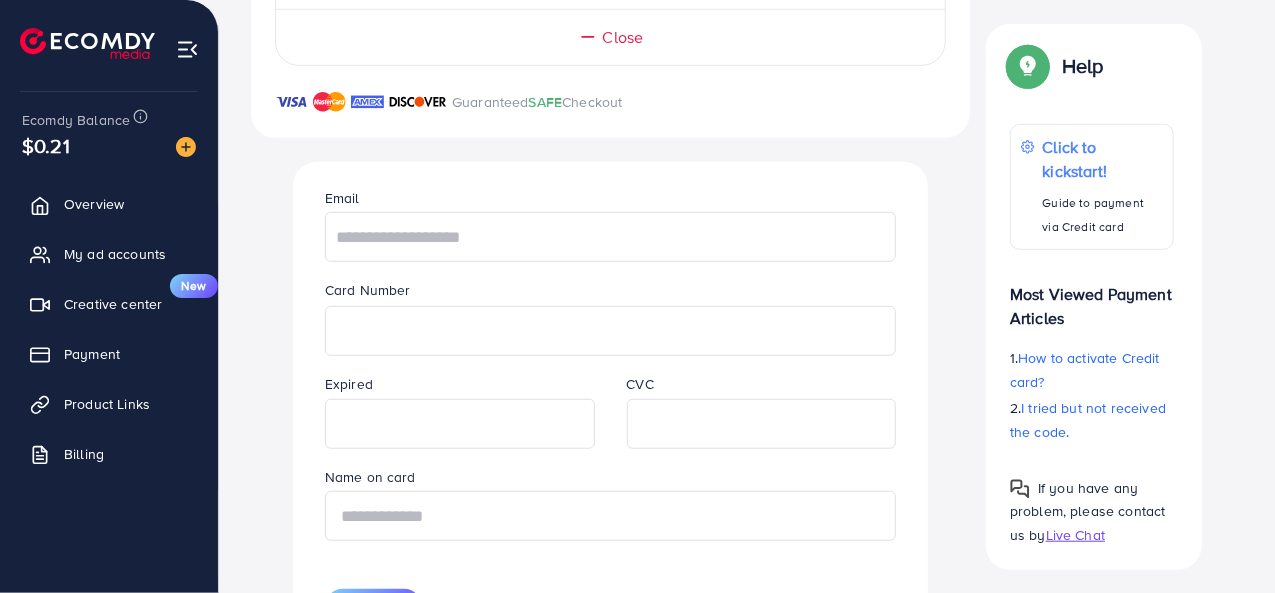 click at bounding box center [610, 516] 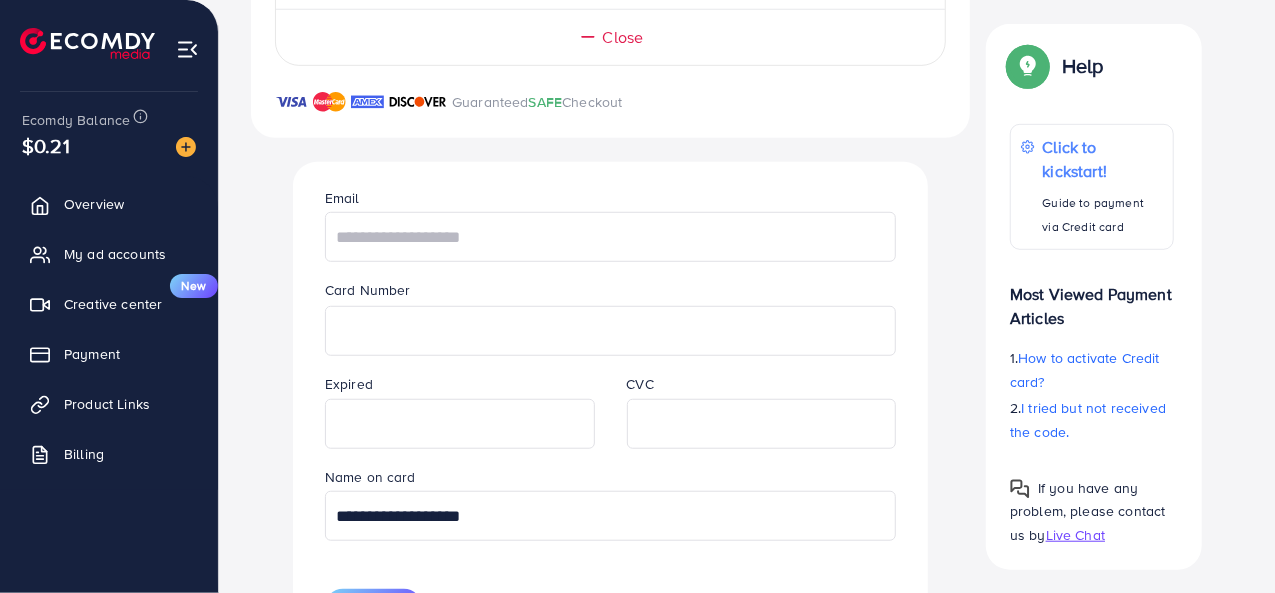 type on "**********" 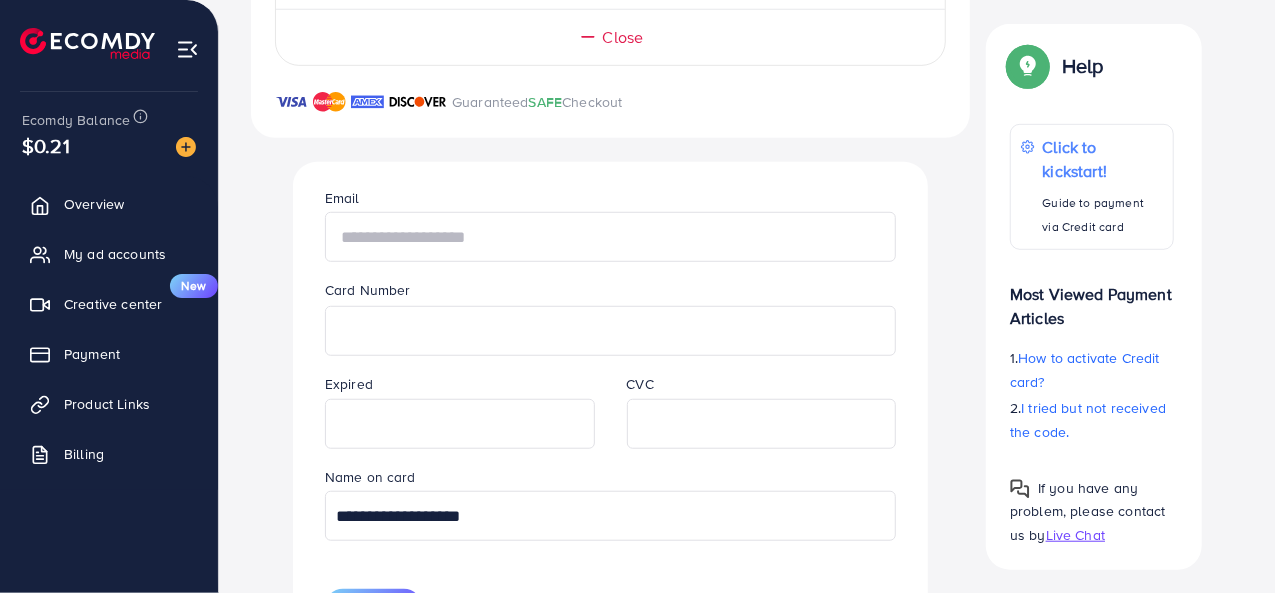 click at bounding box center (610, 237) 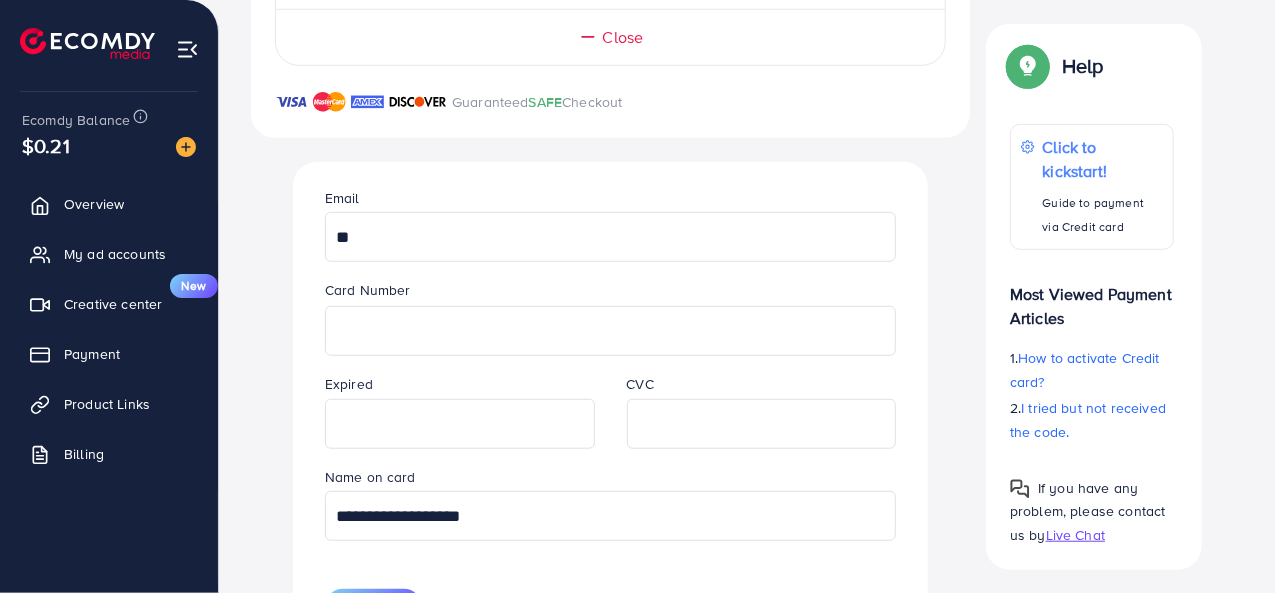 type on "*" 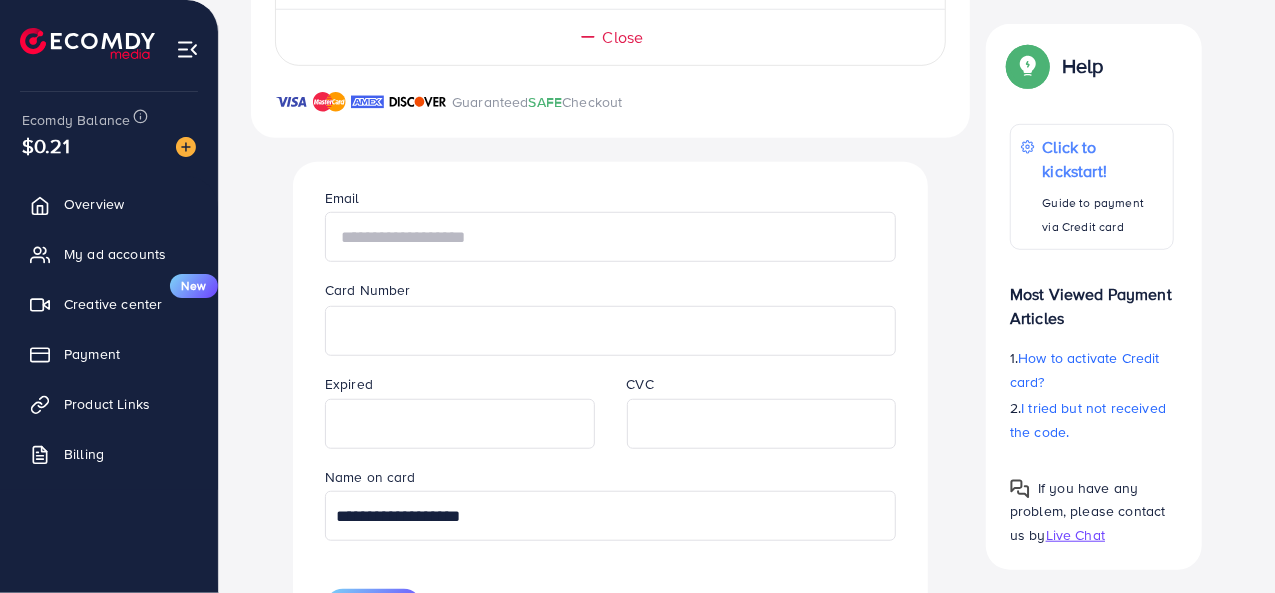 paste on "**********" 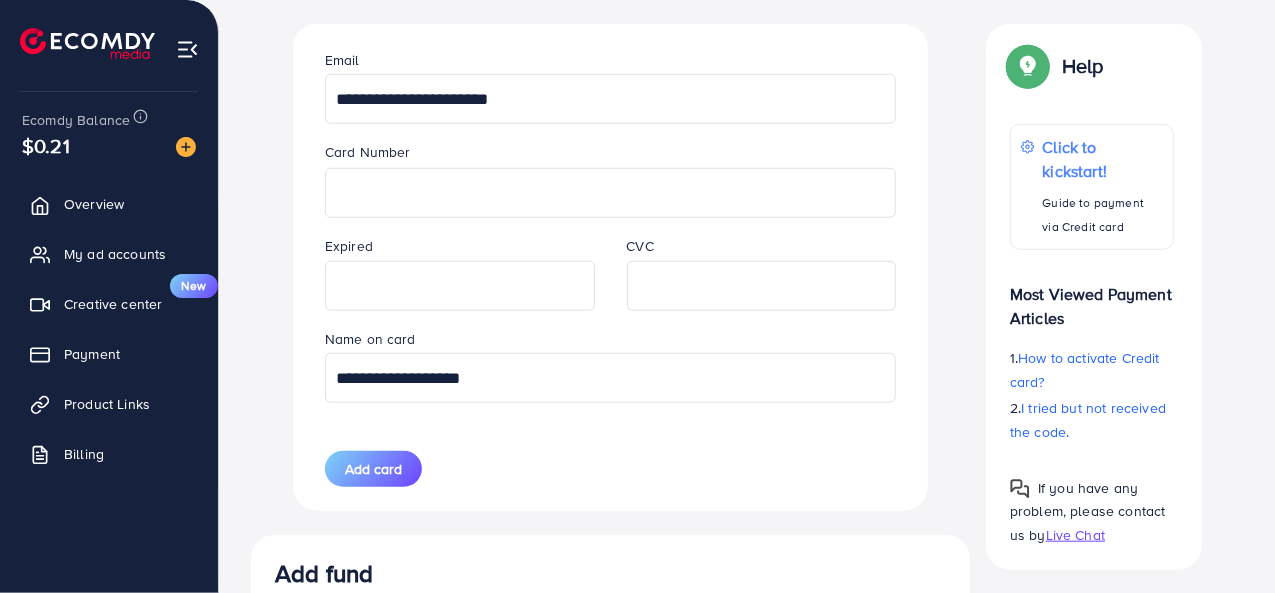 scroll, scrollTop: 787, scrollLeft: 0, axis: vertical 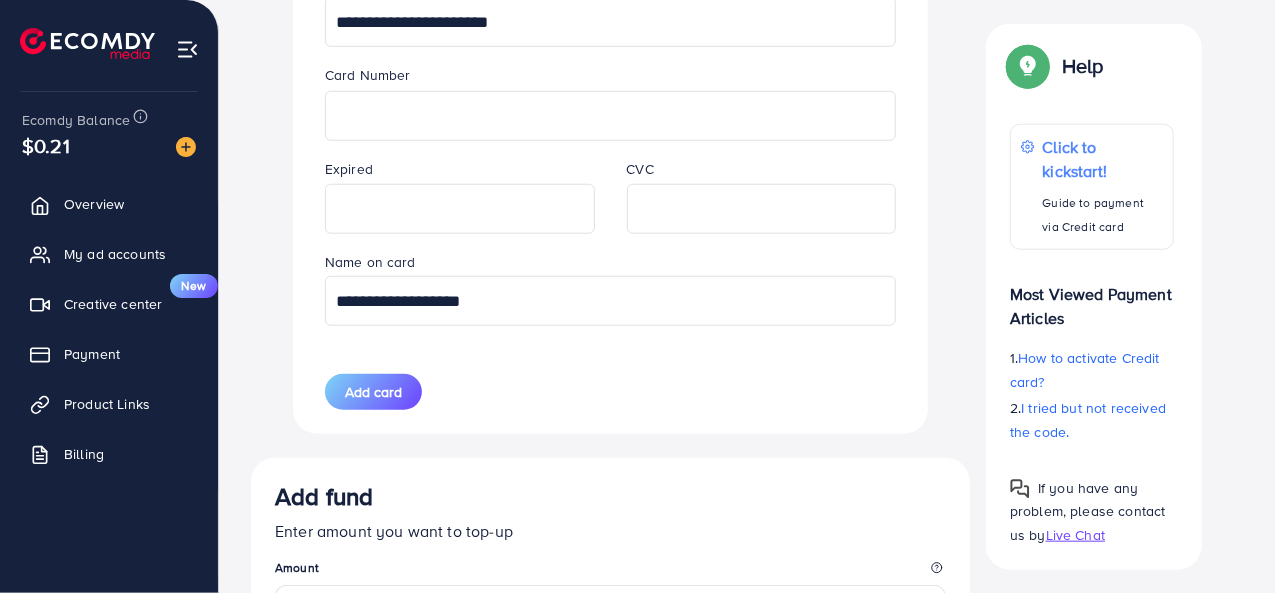type on "**********" 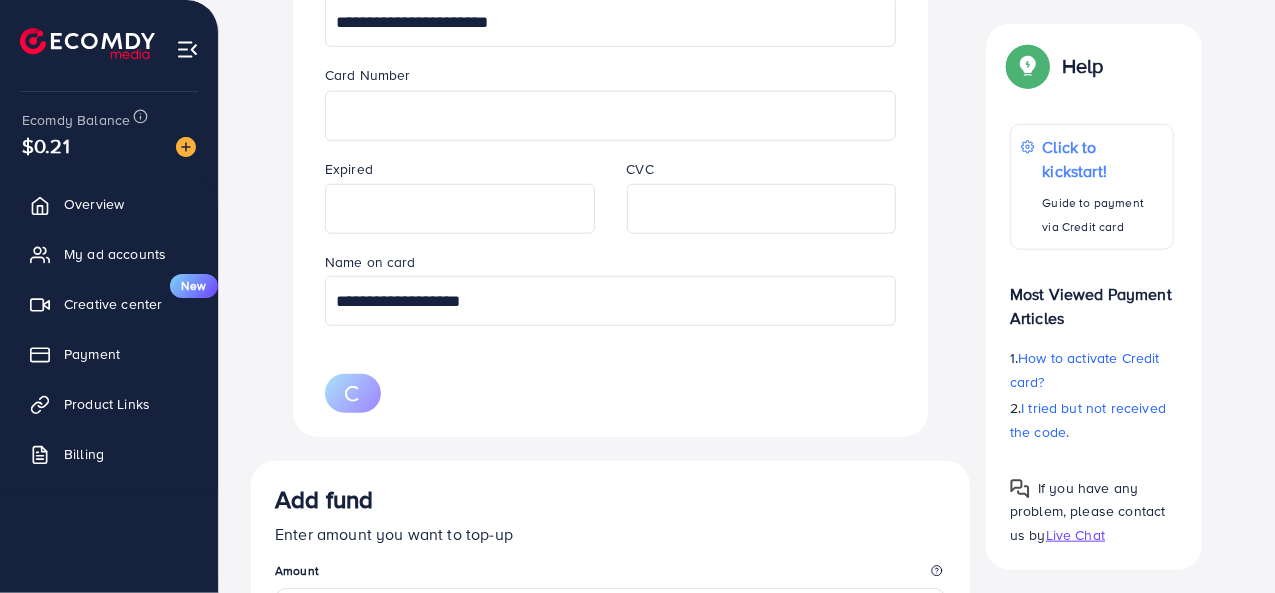 type 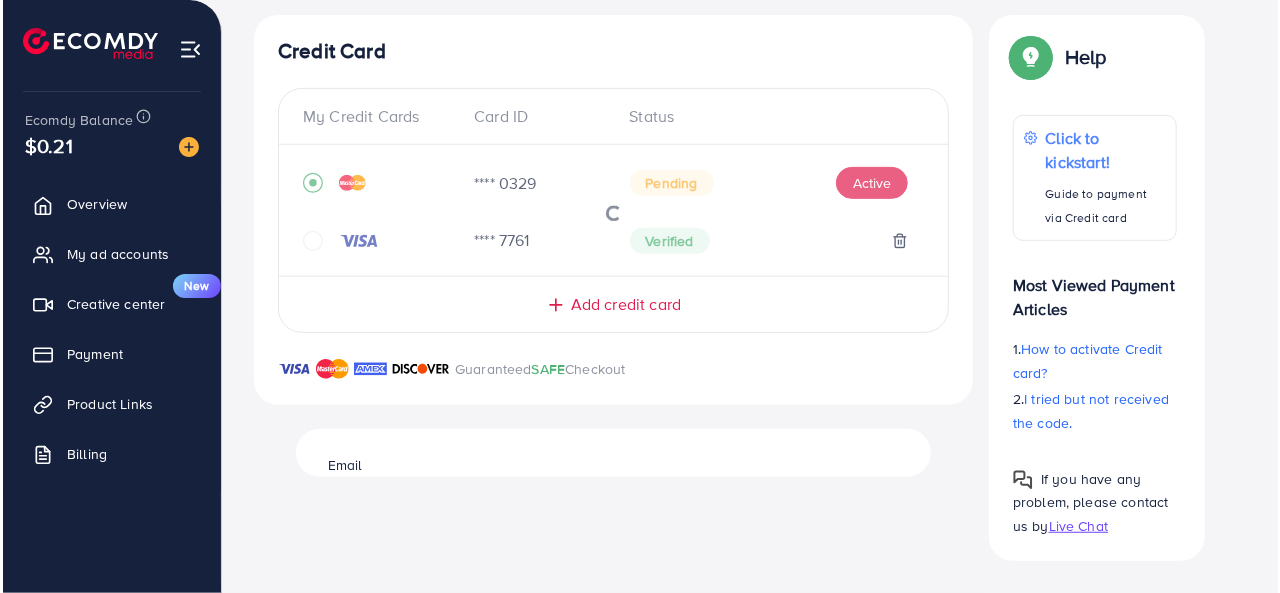 scroll, scrollTop: 364, scrollLeft: 0, axis: vertical 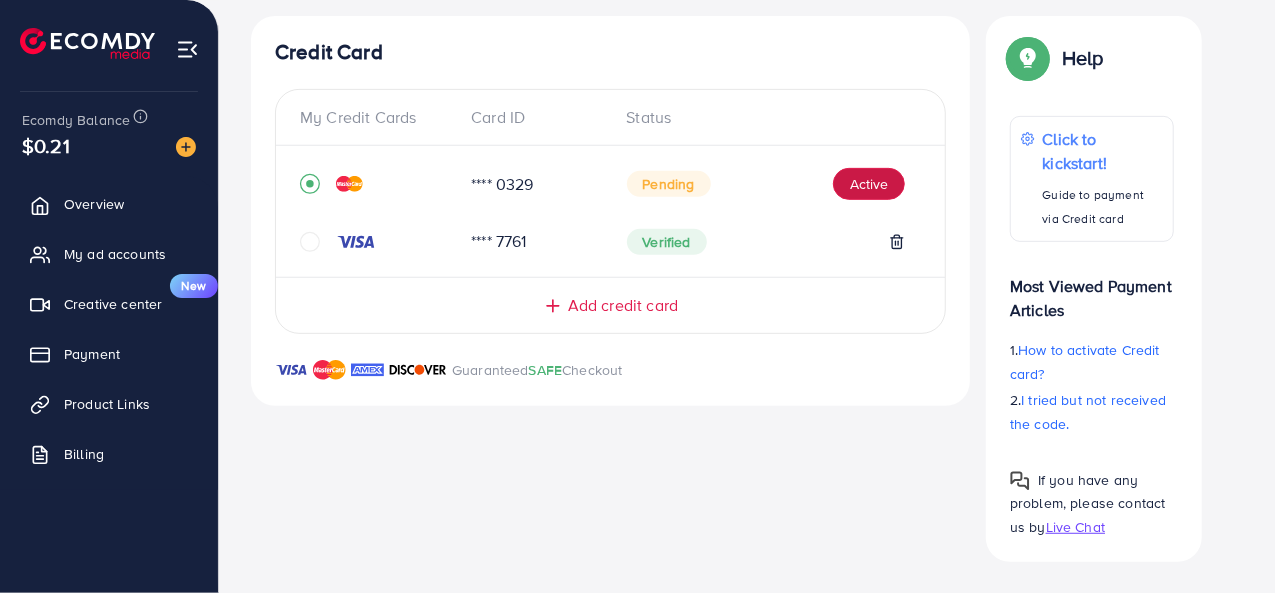 click on "Active" at bounding box center [869, 184] 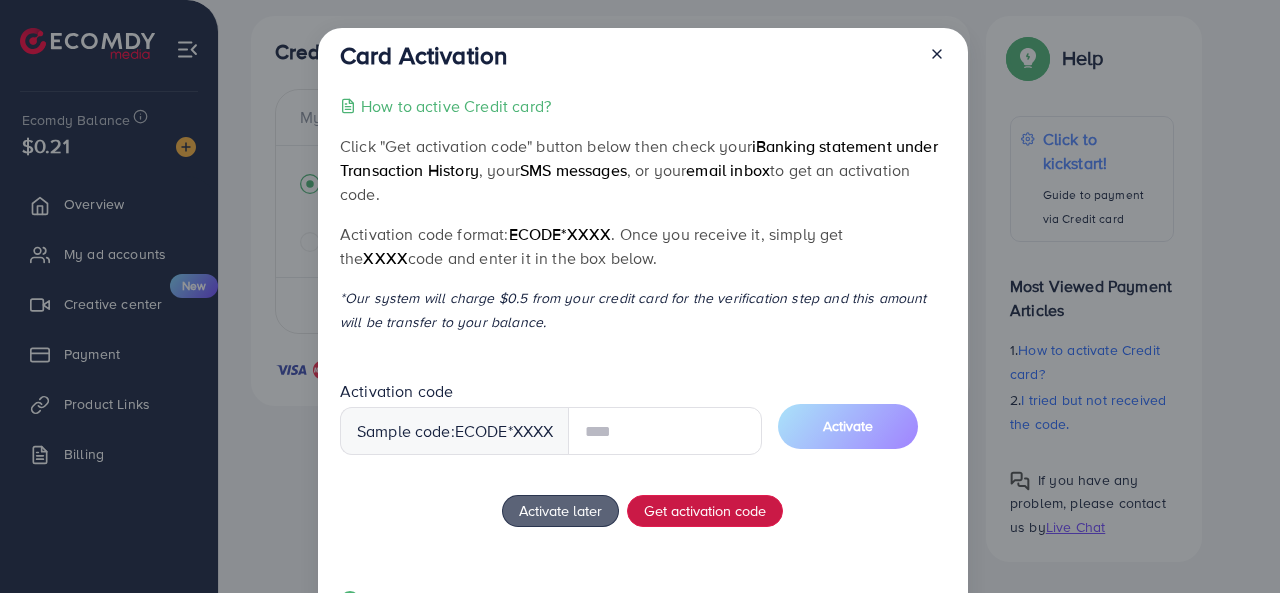click on "Get activation code" at bounding box center (705, 511) 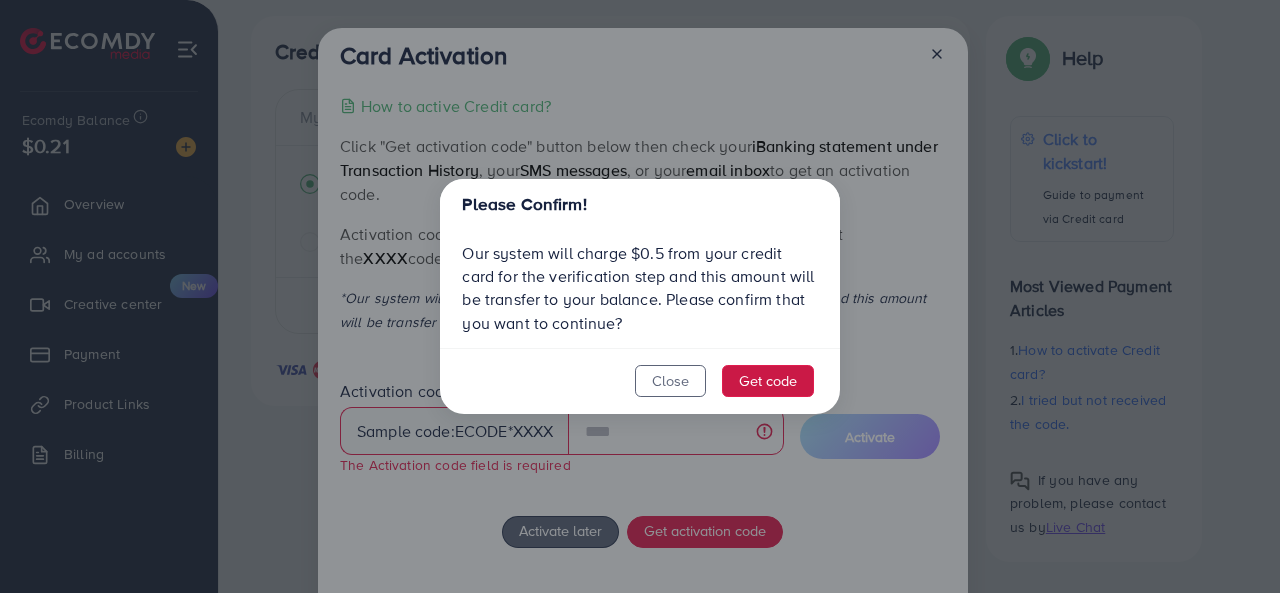 click on "Get code" at bounding box center [768, 381] 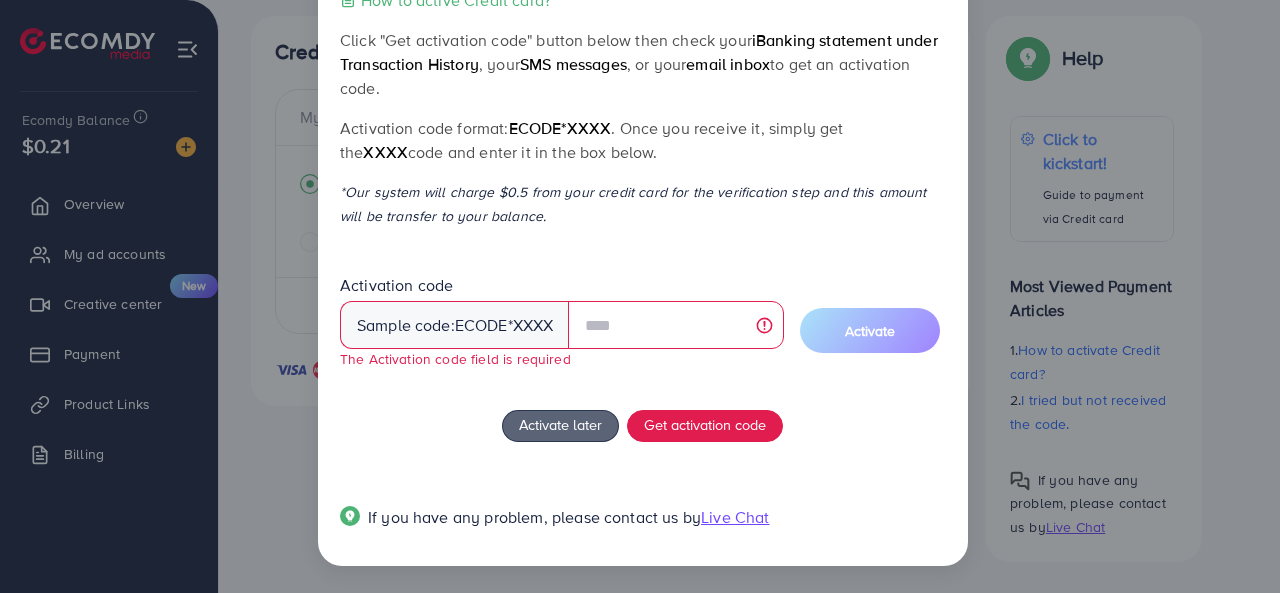 scroll, scrollTop: 0, scrollLeft: 0, axis: both 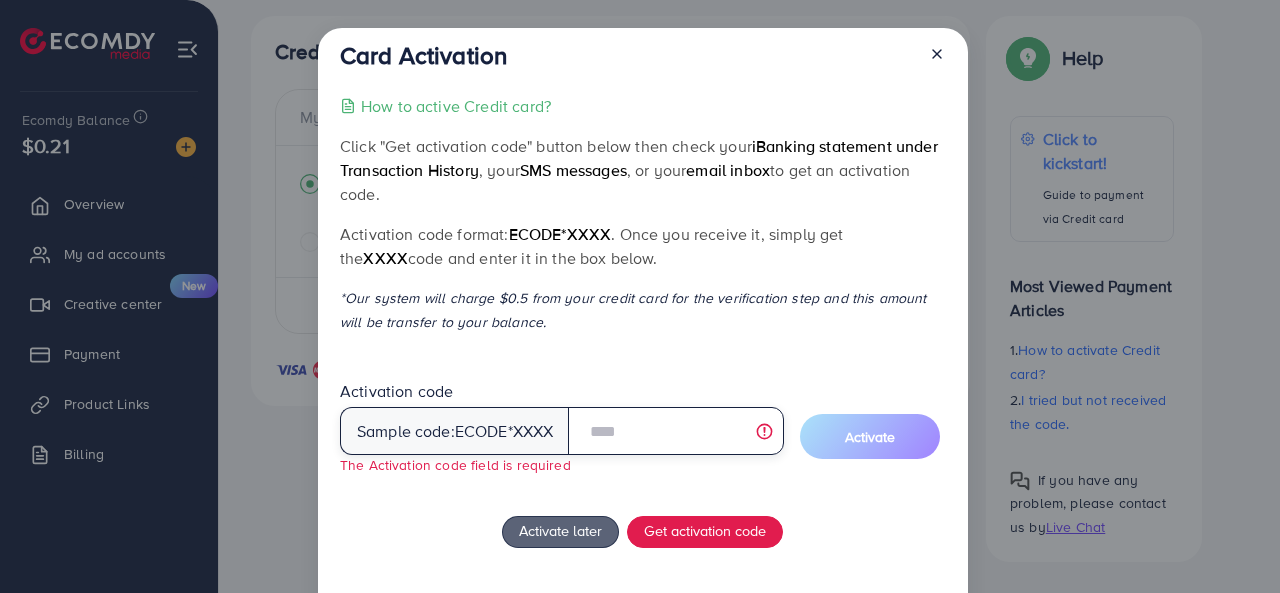 click at bounding box center [675, 431] 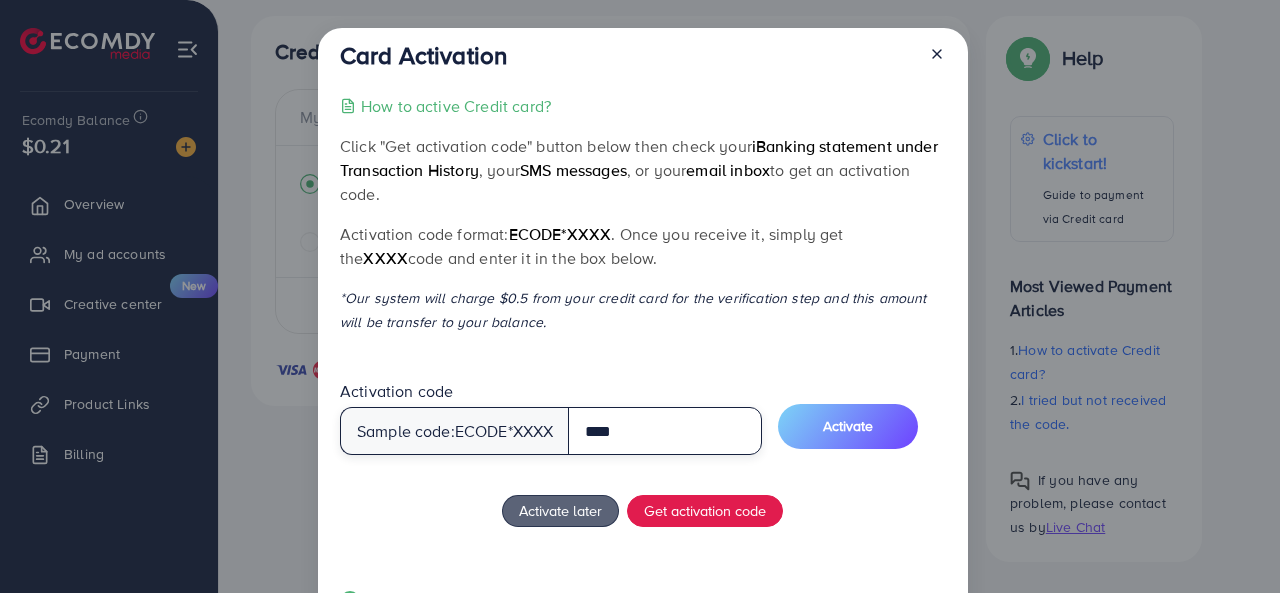 type on "****" 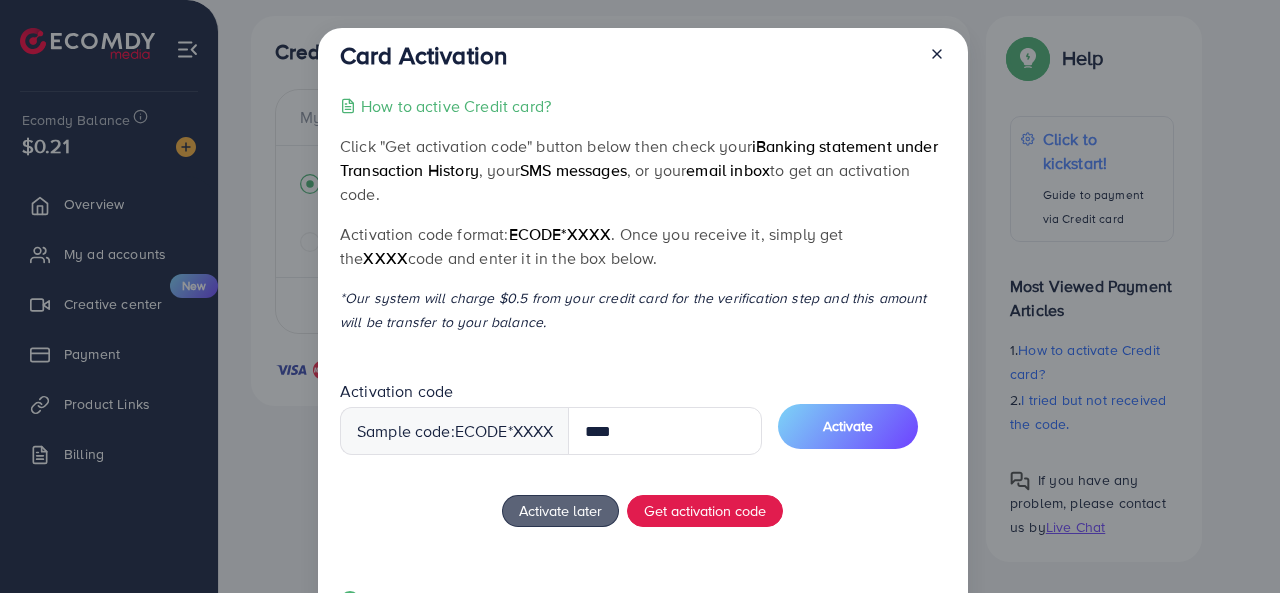 click on "Activate" at bounding box center (848, 426) 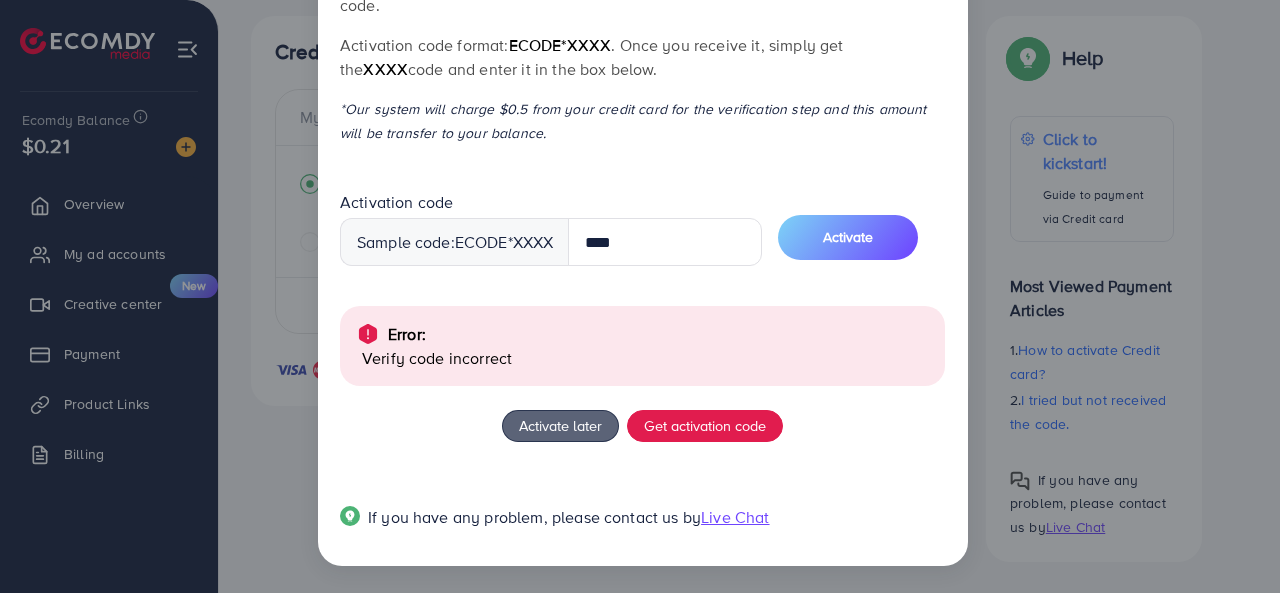 scroll, scrollTop: 0, scrollLeft: 0, axis: both 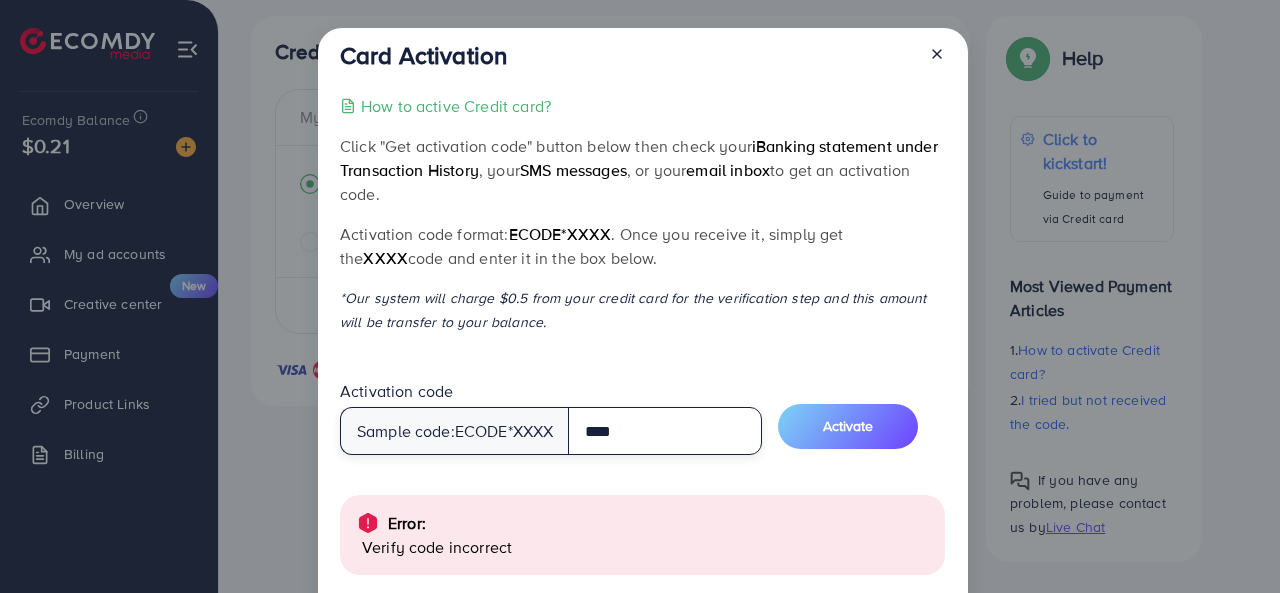 click on "****" at bounding box center (665, 431) 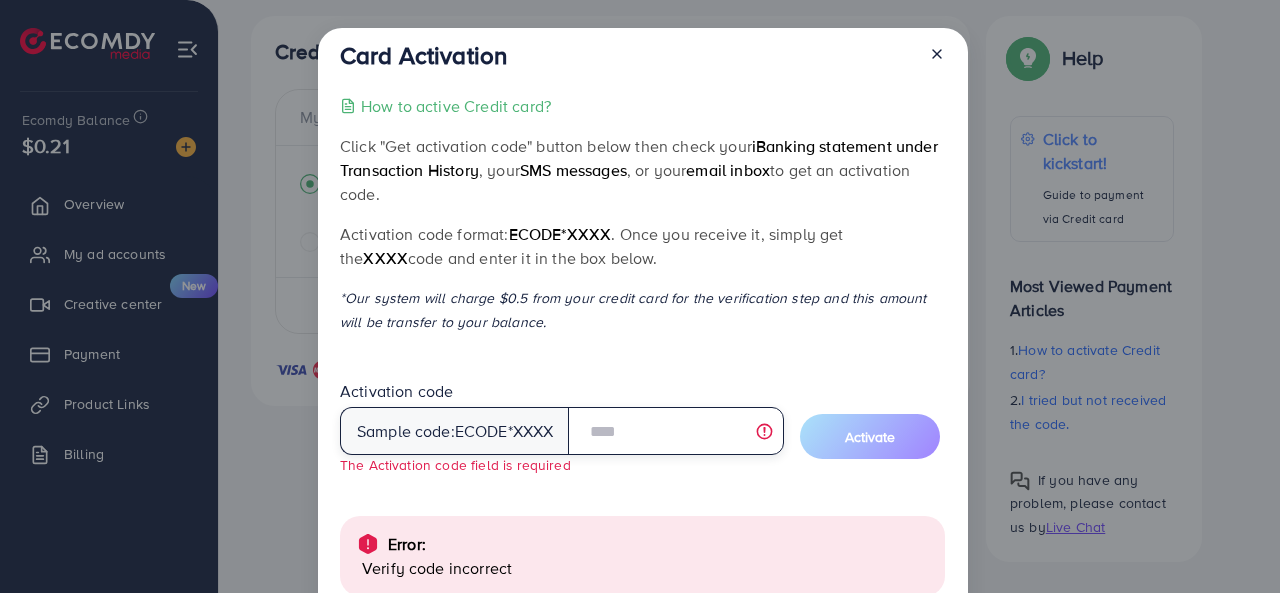 type 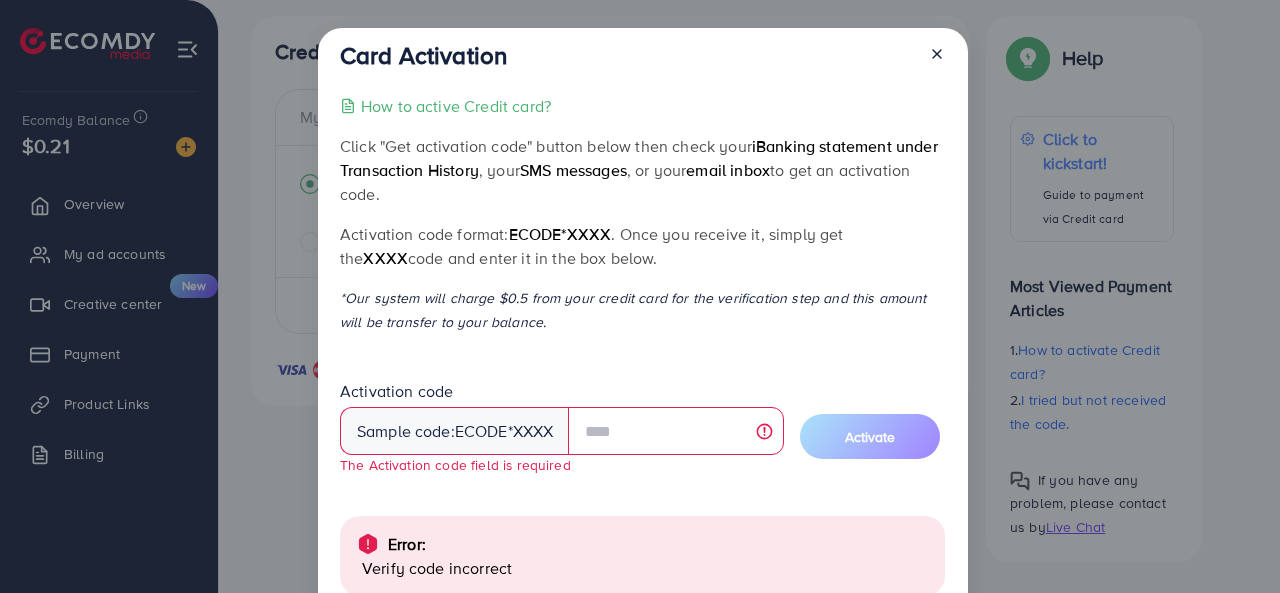 click on "Sample code:  ecode *XXXX" at bounding box center (455, 431) 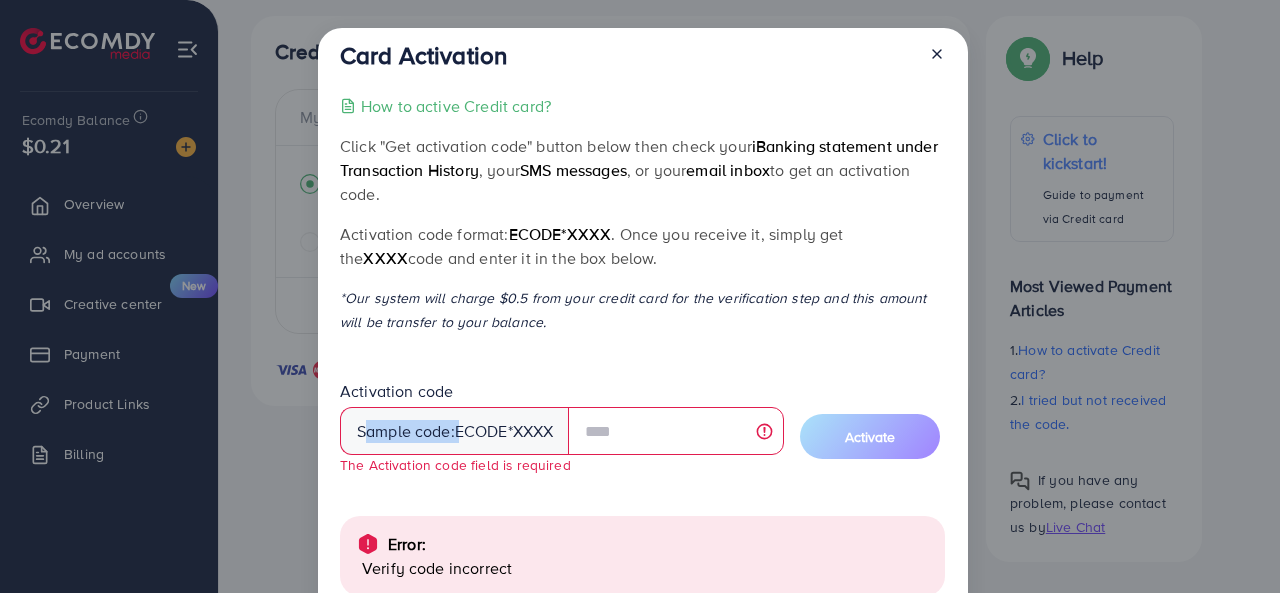 click on "Sample code:  ecode *XXXX" at bounding box center (455, 431) 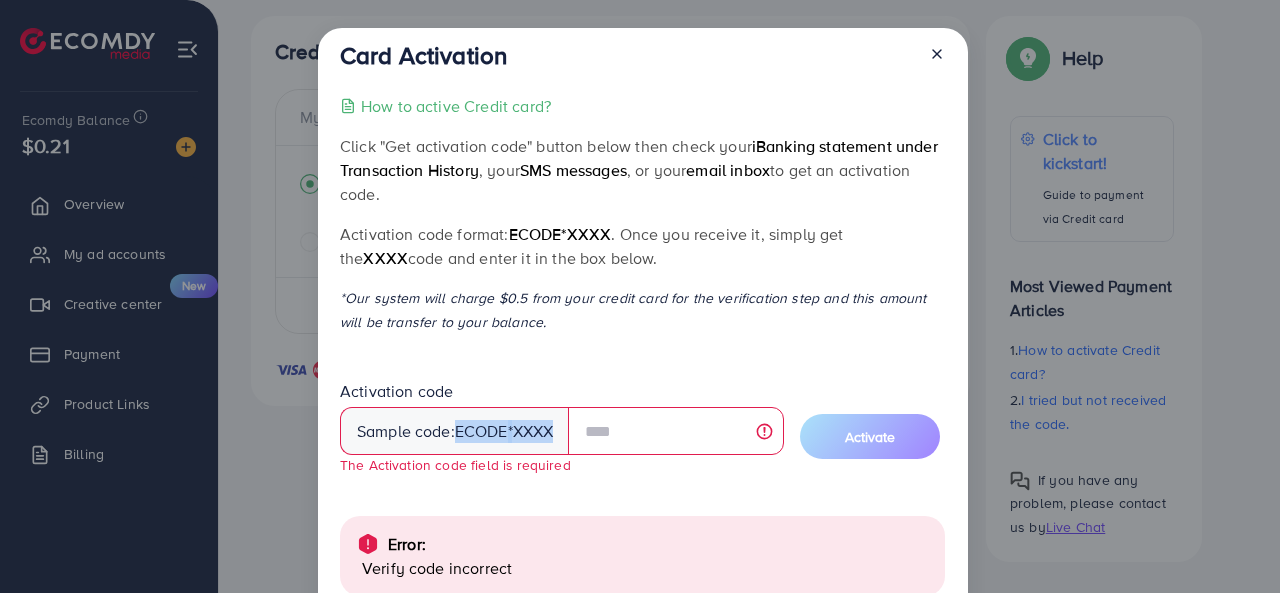 drag, startPoint x: 554, startPoint y: 433, endPoint x: 454, endPoint y: 427, distance: 100.17984 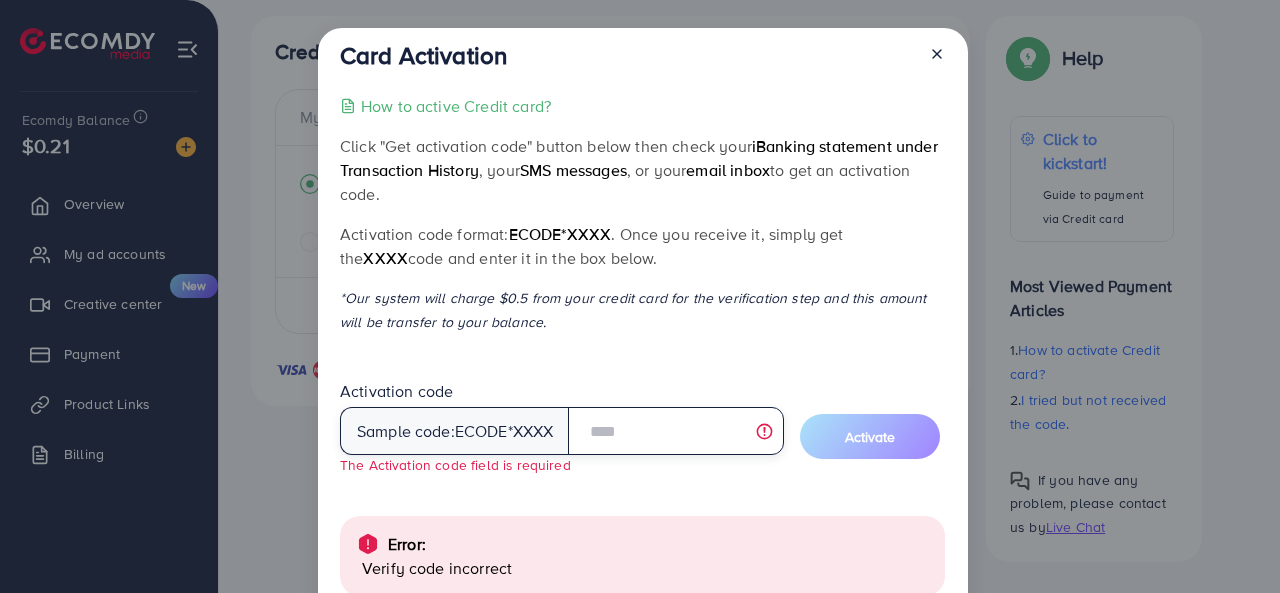 click at bounding box center [675, 431] 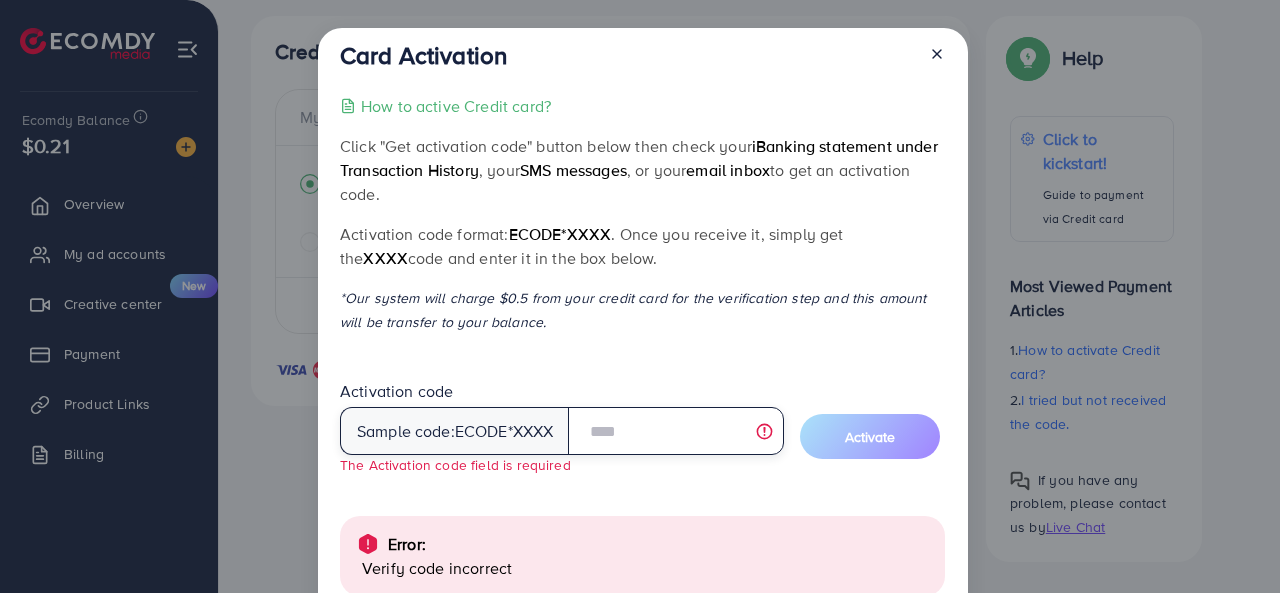 scroll, scrollTop: 210, scrollLeft: 0, axis: vertical 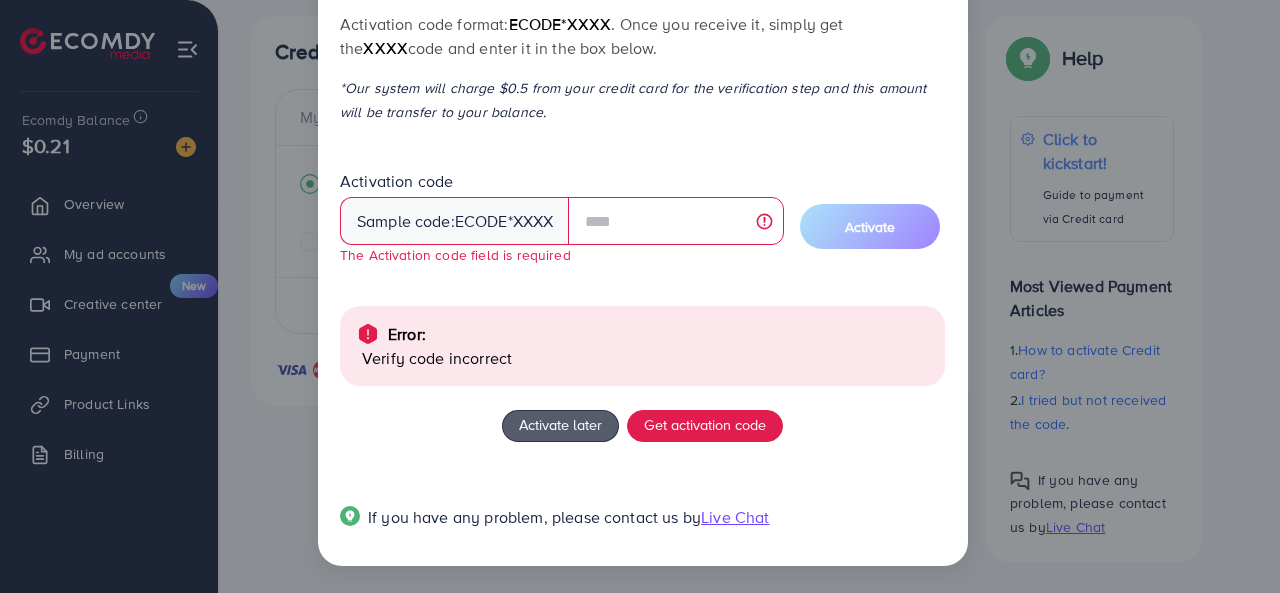 click on "Activate later" at bounding box center [560, 424] 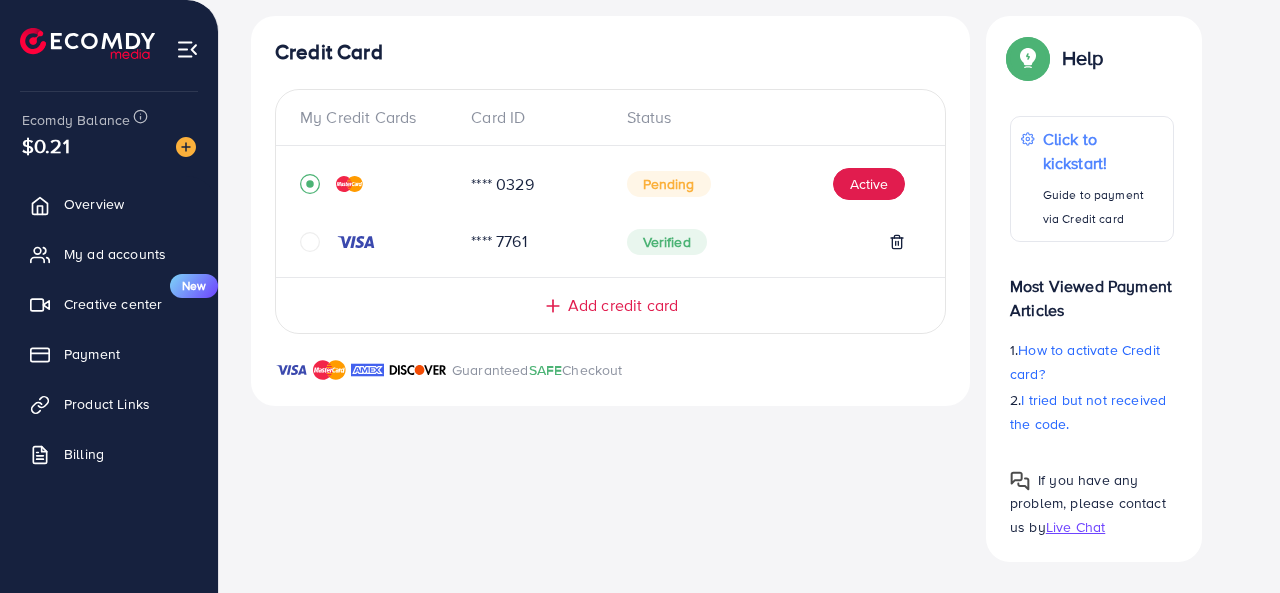 scroll, scrollTop: 106, scrollLeft: 0, axis: vertical 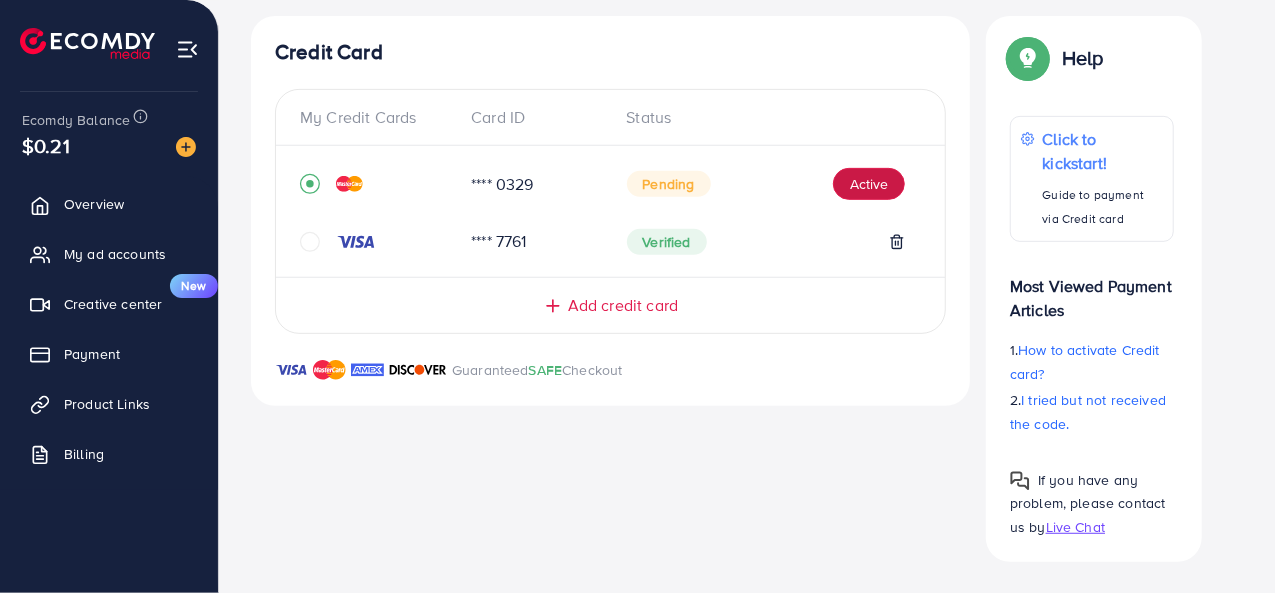 click on "Active" at bounding box center (869, 184) 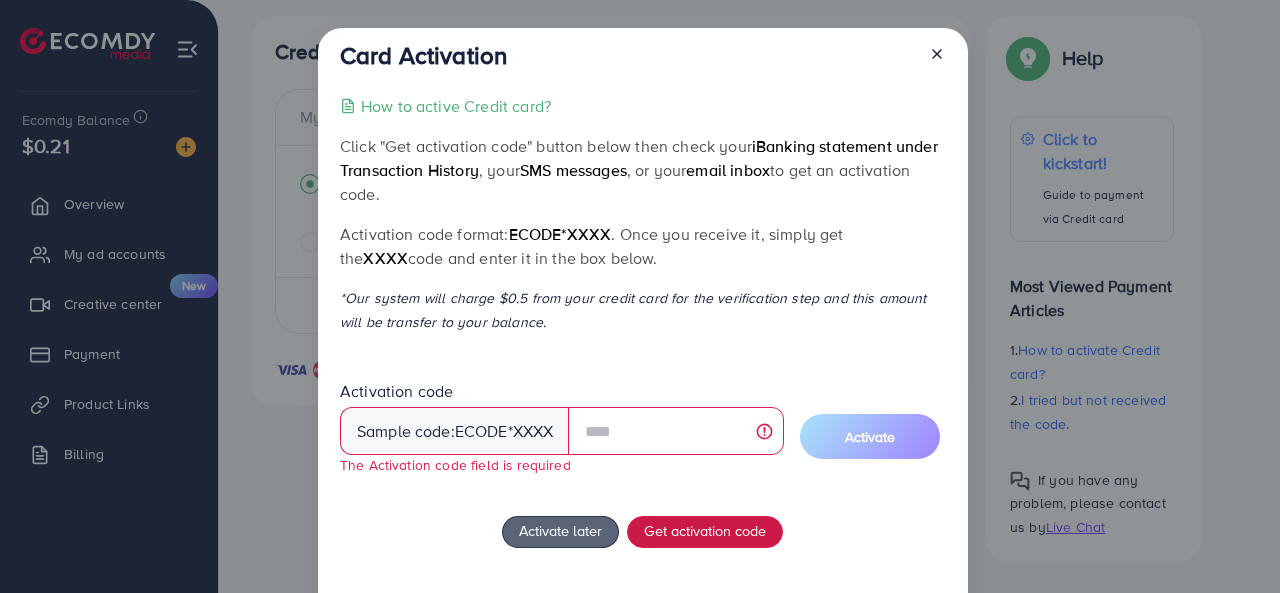 click on "How to active Credit card?   Click "Get activation code" button below then check your  iBanking statement under Transaction History , your  SMS messages , or your  email inbox  to get an activation code.   Activation code format:  ecode*XXXX . Once you receive it, simply get the  XXXX  code and enter it in the box below.   *Our system will charge $0.5 from your credit card for the verification step and this amount will be transfer to your balance.   Activation code   Sample code:  ecode *XXXX  The Activation code field is required  Activate   Activate later   Get activation code   If you have any problem, please contact us by   Live Chat" at bounding box center [642, 376] 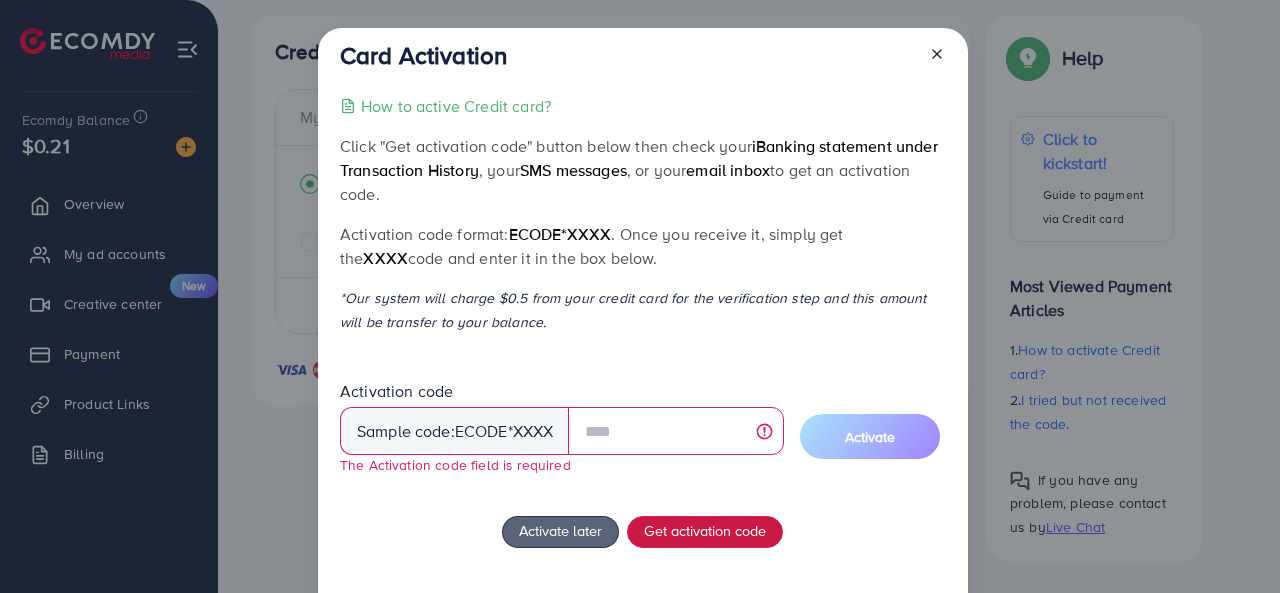 click on "Get activation code" at bounding box center [705, 530] 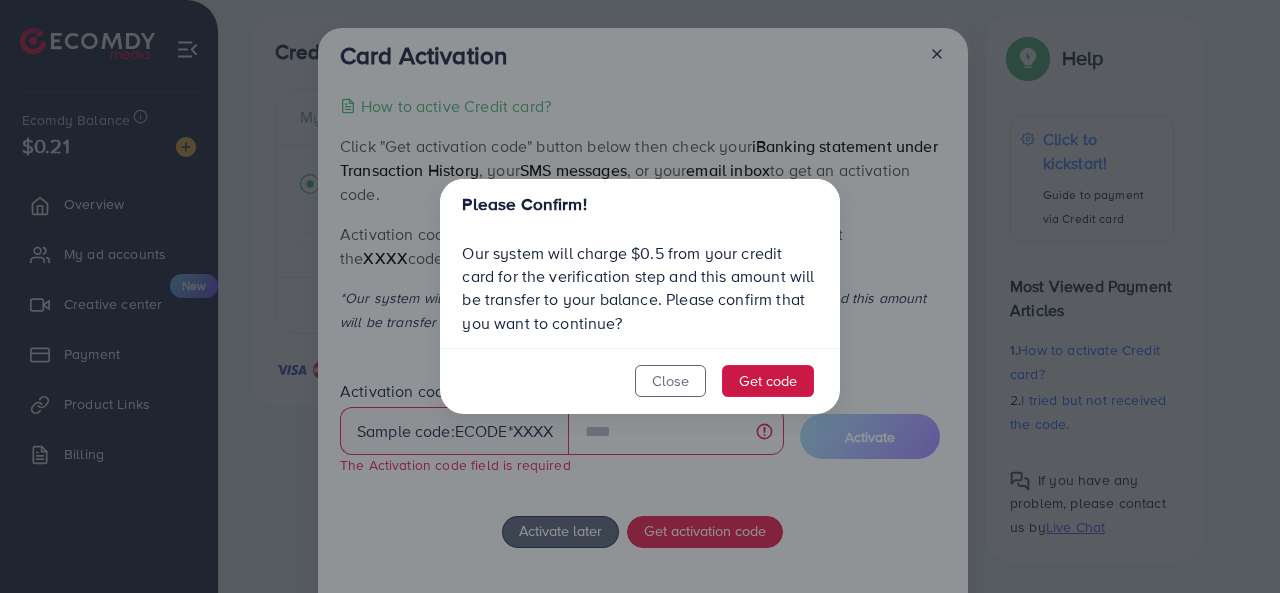 click on "Get code" at bounding box center [768, 381] 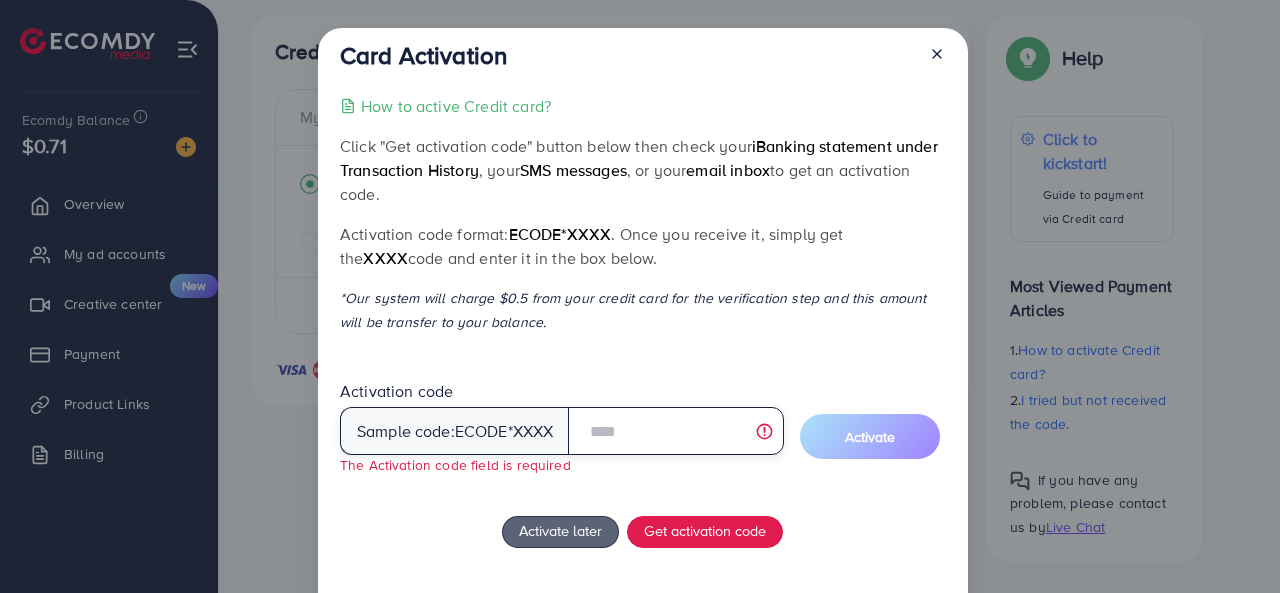click at bounding box center [675, 431] 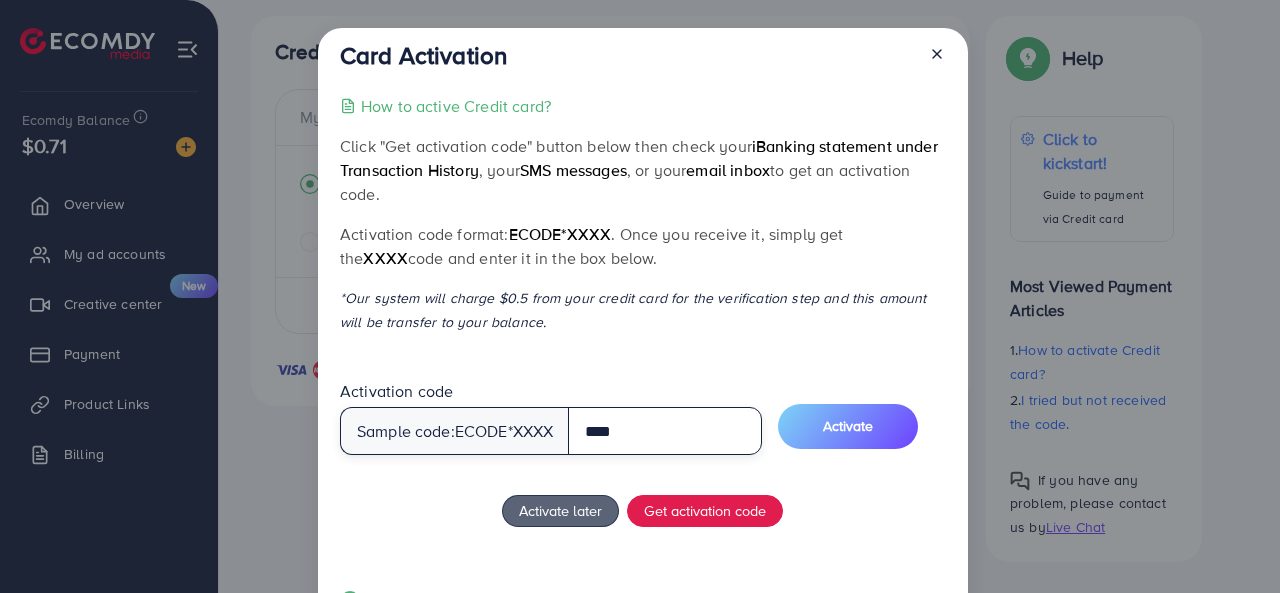 type on "****" 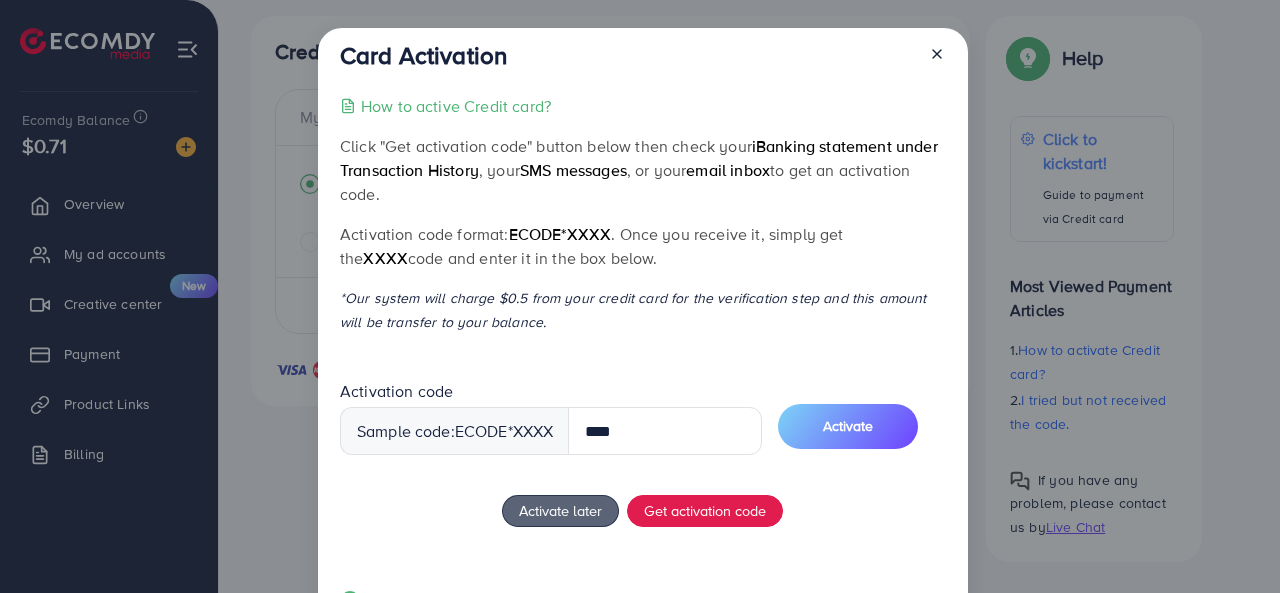 click on "Activate" at bounding box center [848, 426] 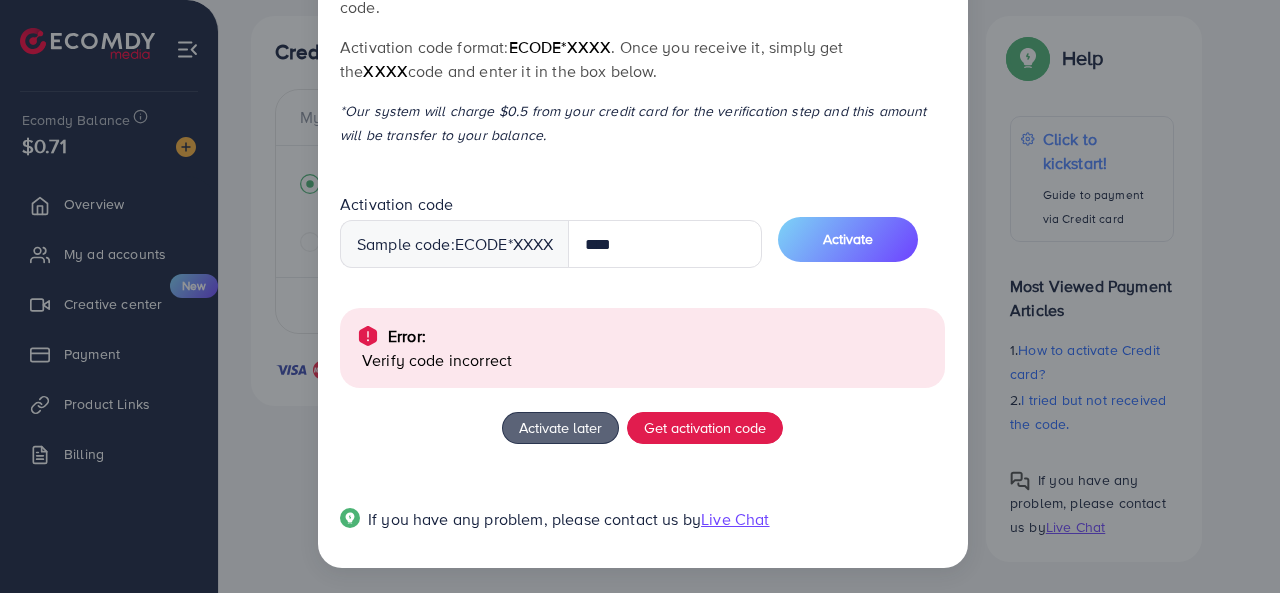scroll, scrollTop: 189, scrollLeft: 0, axis: vertical 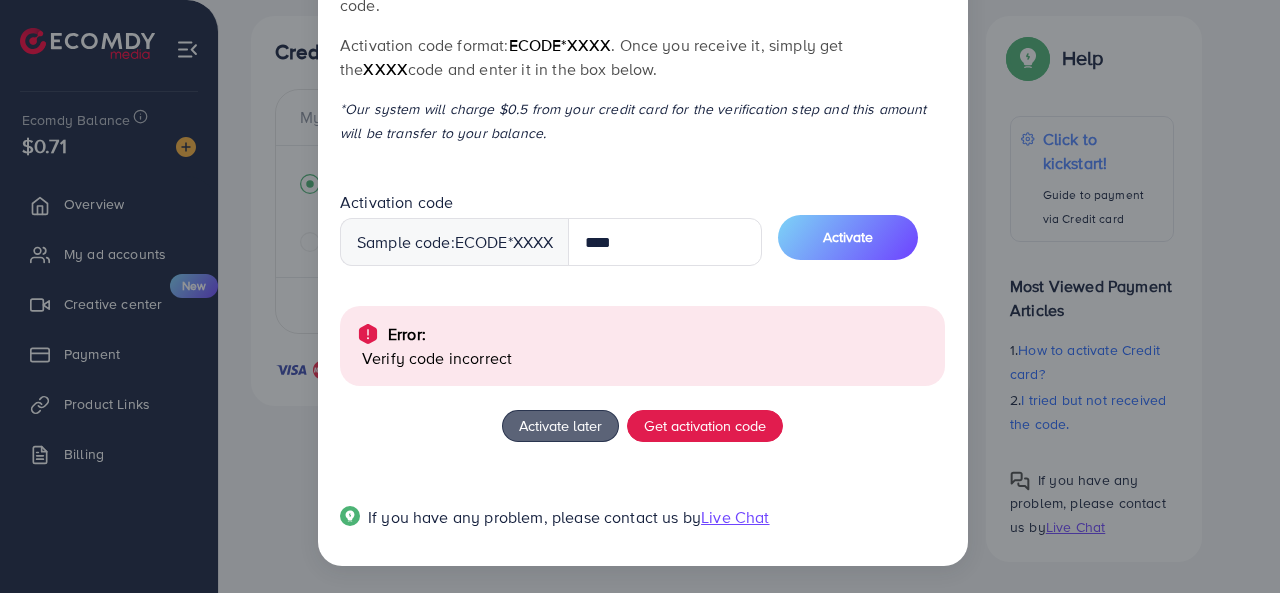 click on "Card Activation   How to active Credit card?   Click "Get activation code" button below then check your  iBanking statement under Transaction History , your  SMS messages , or your  email inbox  to get an activation code.   Activation code format:  ecode*XXXX . Once you receive it, simply get the  XXXX  code and enter it in the box below.   *Our system will charge $0.5 from your credit card for the verification step and this amount will be transfer to your balance.   Activation code   Sample code:  ecode *XXXX  ****  Activate   Error:  Verify code incorrect  Activate later   Get activation code   If you have any problem, please contact us by   Live Chat" at bounding box center (640, 296) 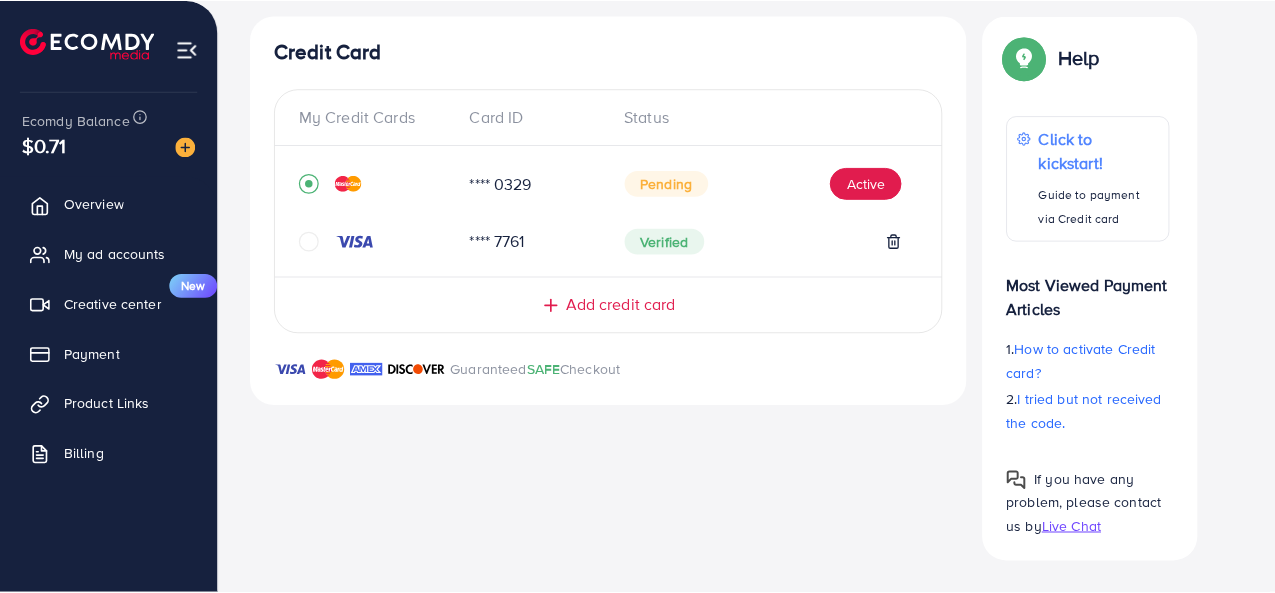 scroll, scrollTop: 85, scrollLeft: 0, axis: vertical 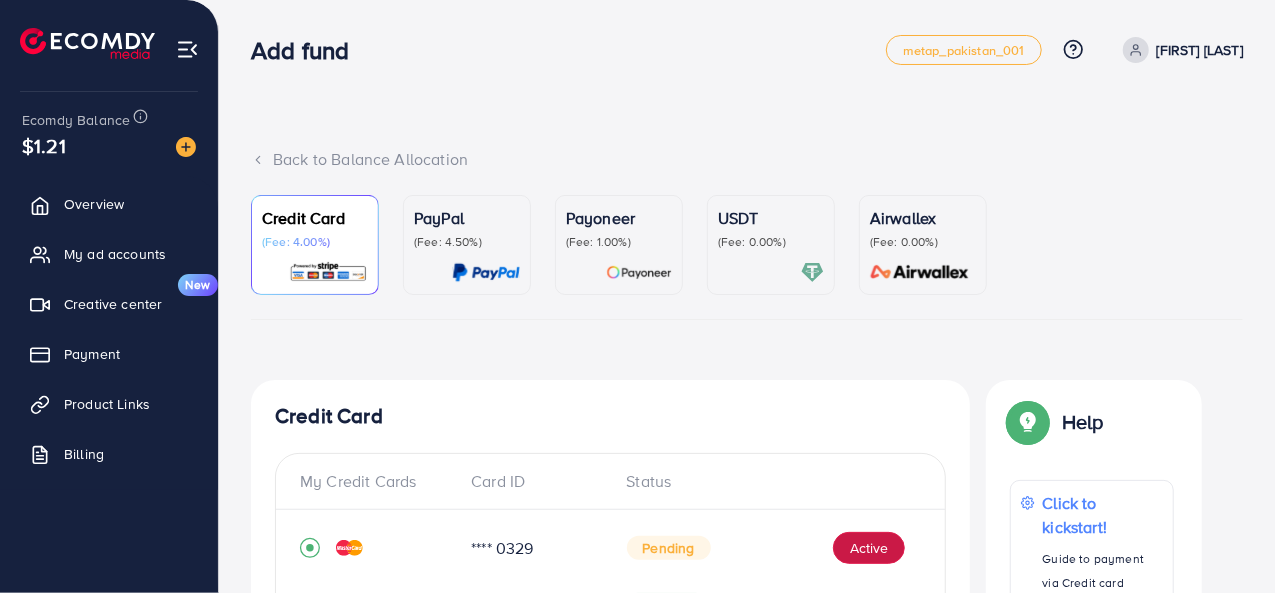 click on "Active" at bounding box center [869, 548] 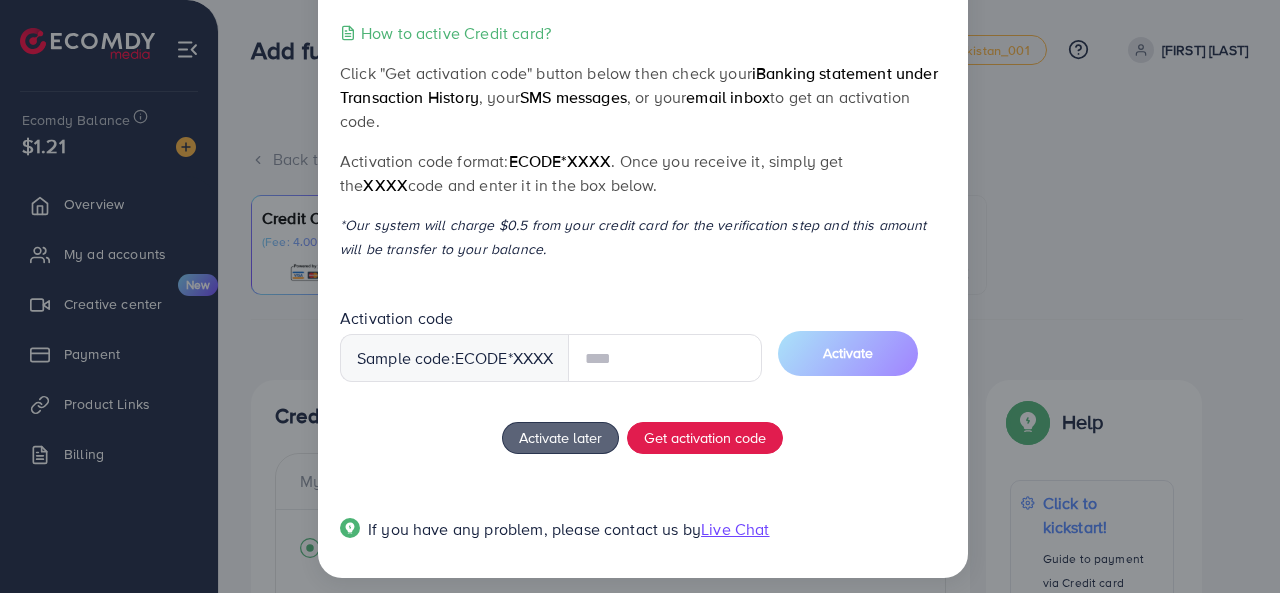 scroll, scrollTop: 85, scrollLeft: 0, axis: vertical 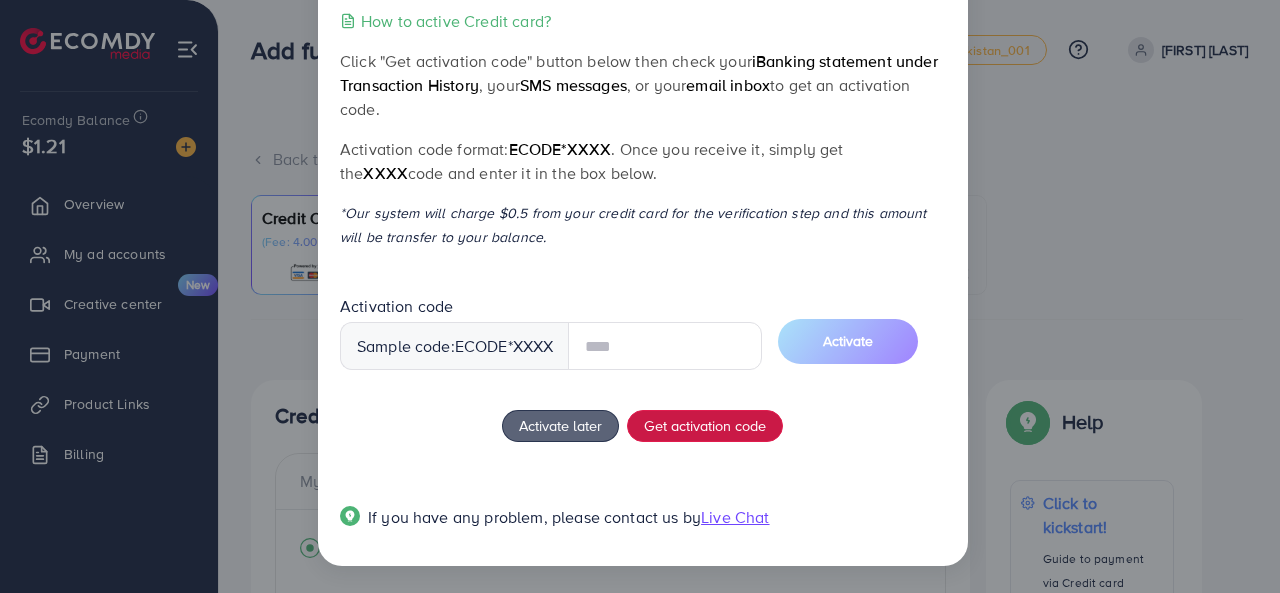 click on "Get activation code" at bounding box center (705, 426) 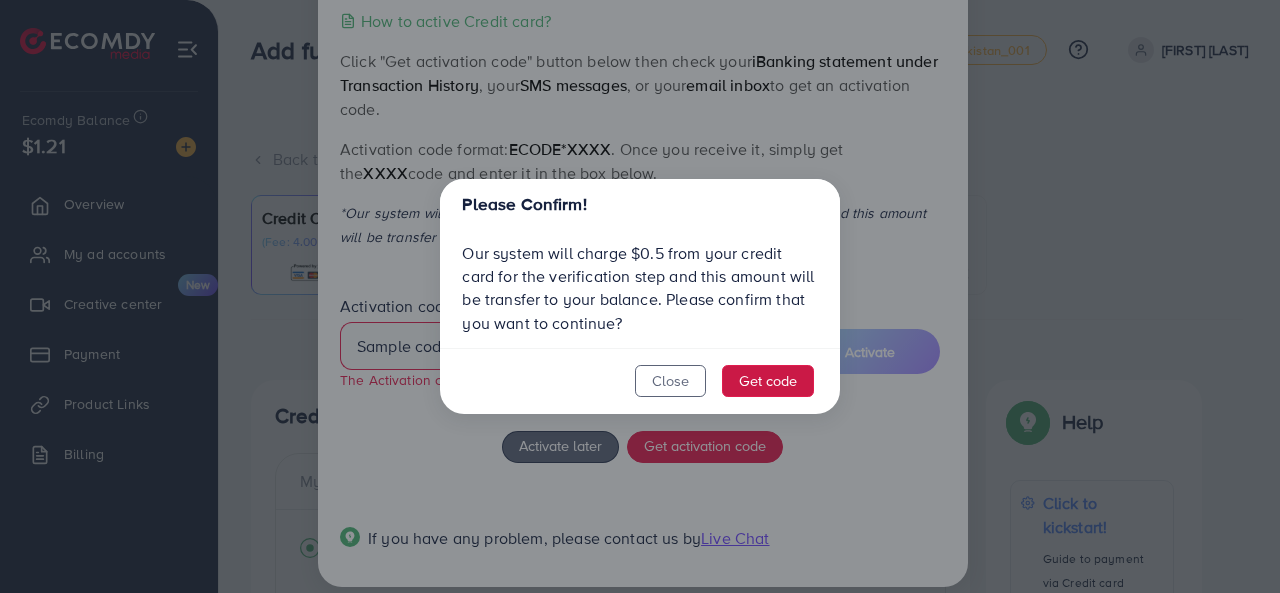 click on "Get code" at bounding box center (768, 381) 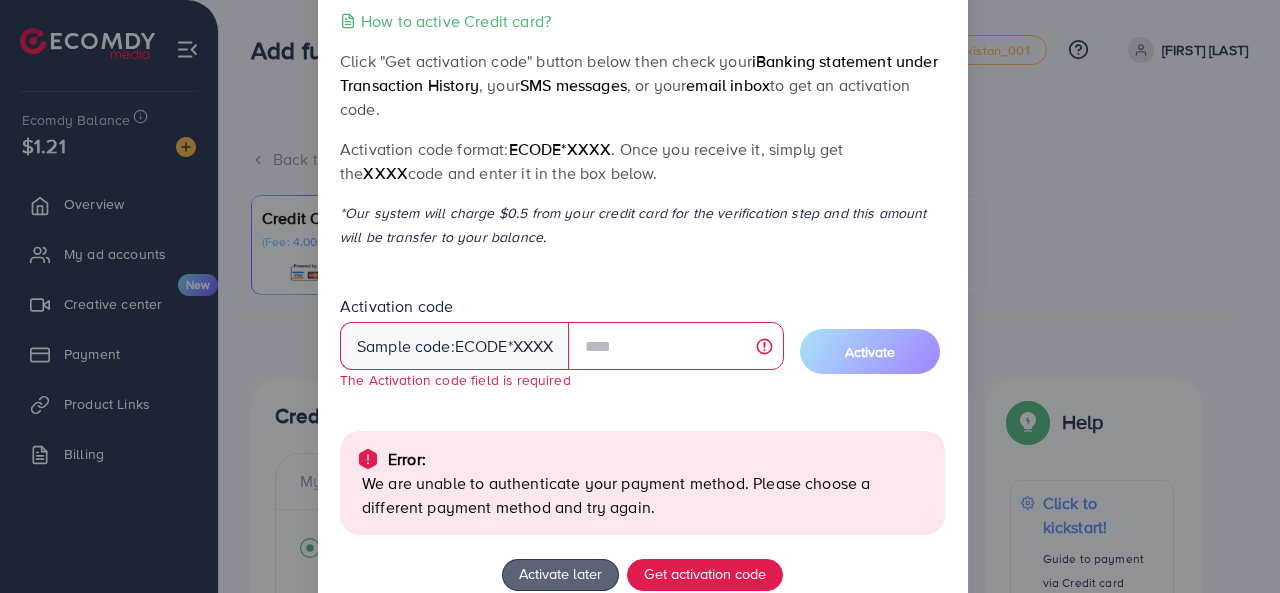 scroll, scrollTop: 234, scrollLeft: 0, axis: vertical 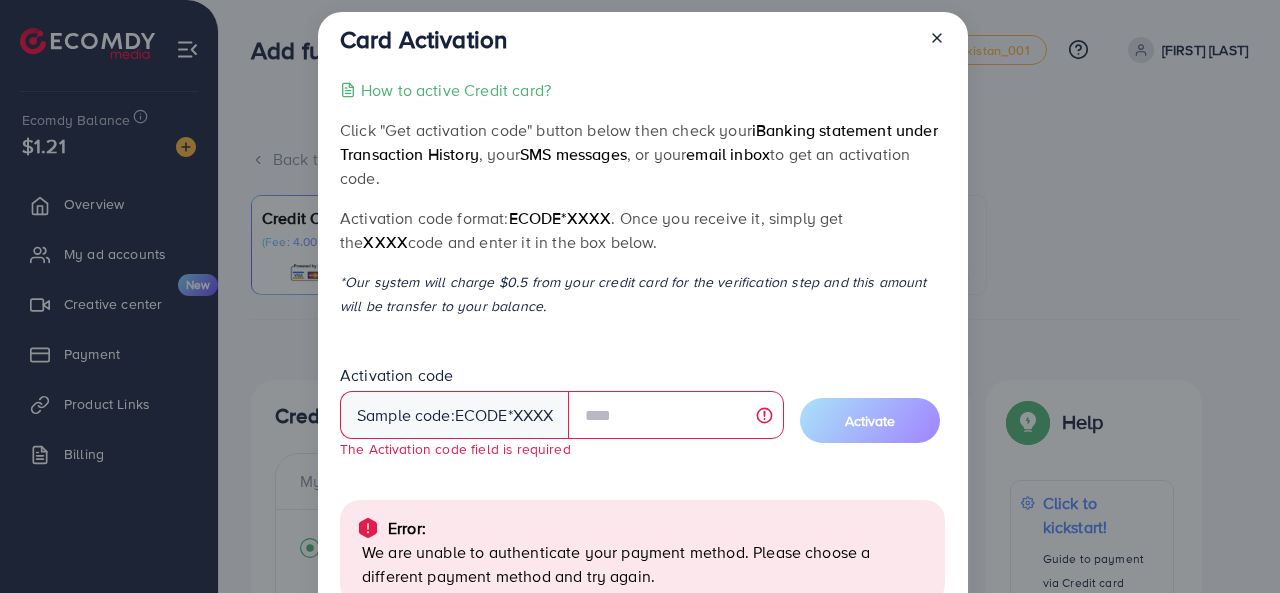 click 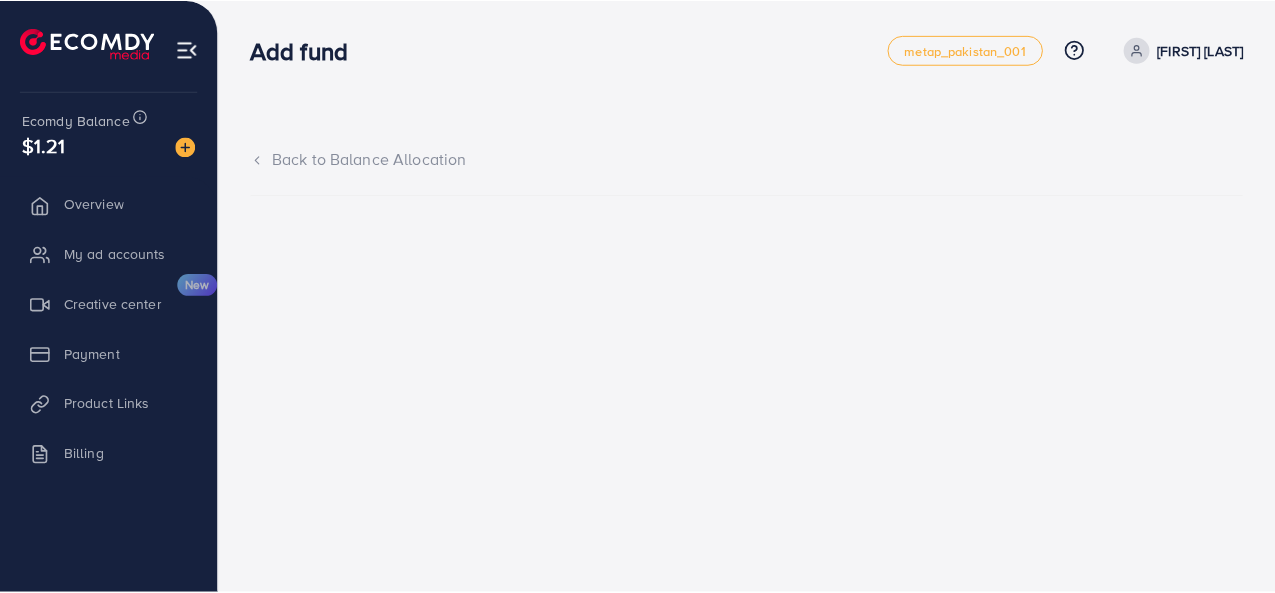 scroll, scrollTop: 0, scrollLeft: 0, axis: both 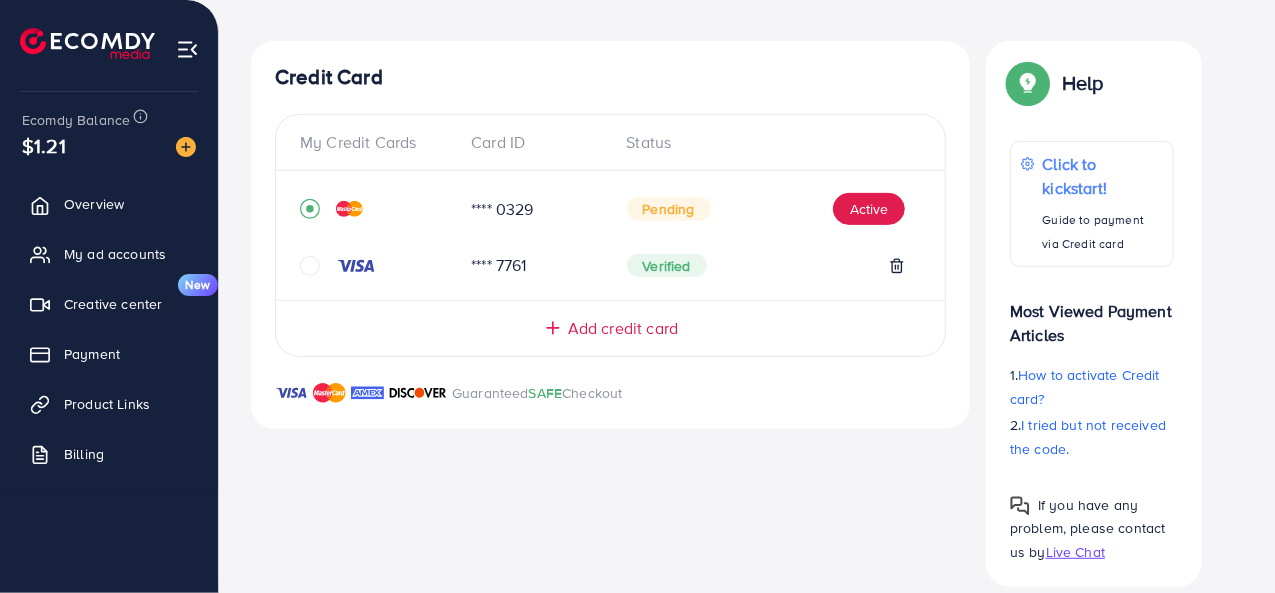click 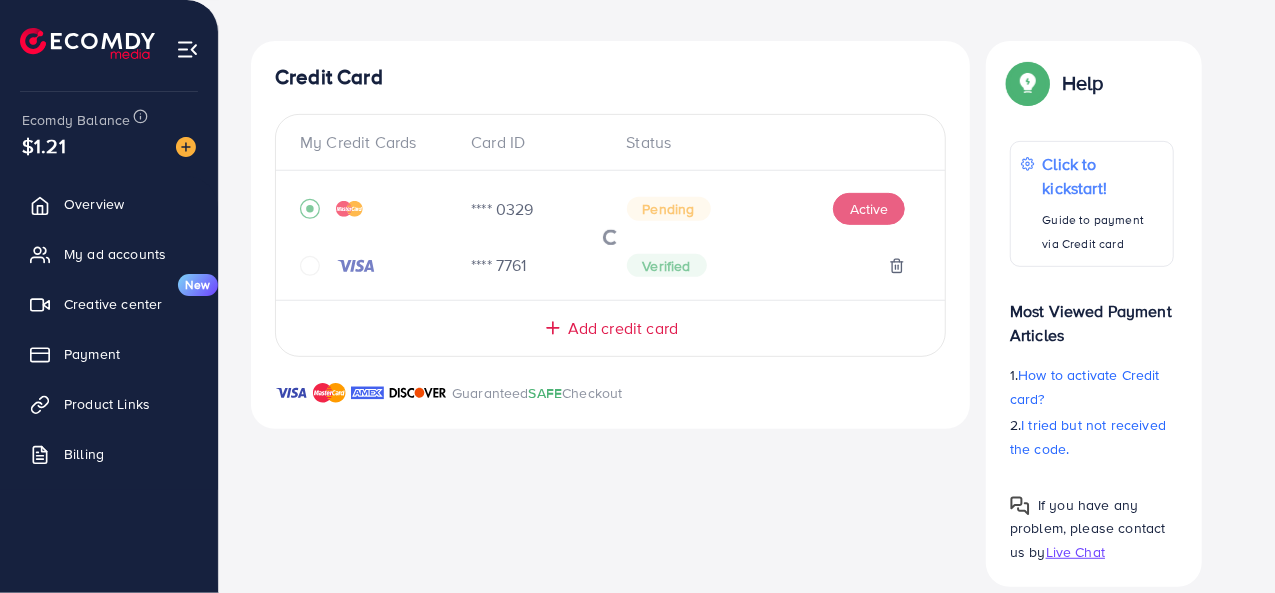 scroll, scrollTop: 365, scrollLeft: 0, axis: vertical 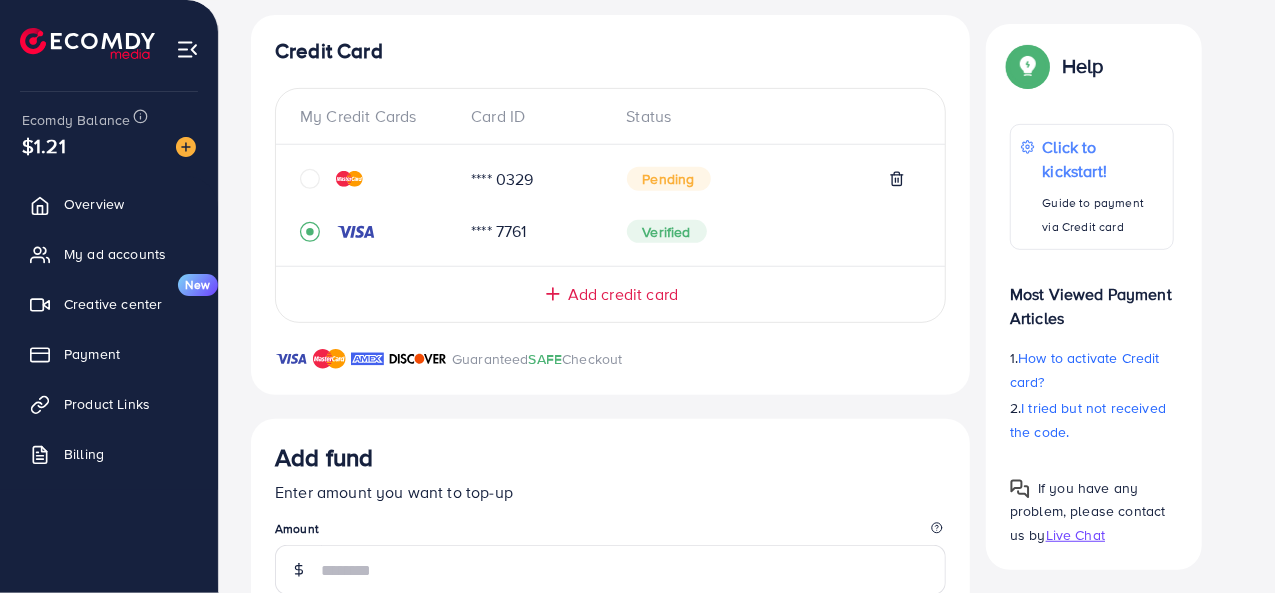 click 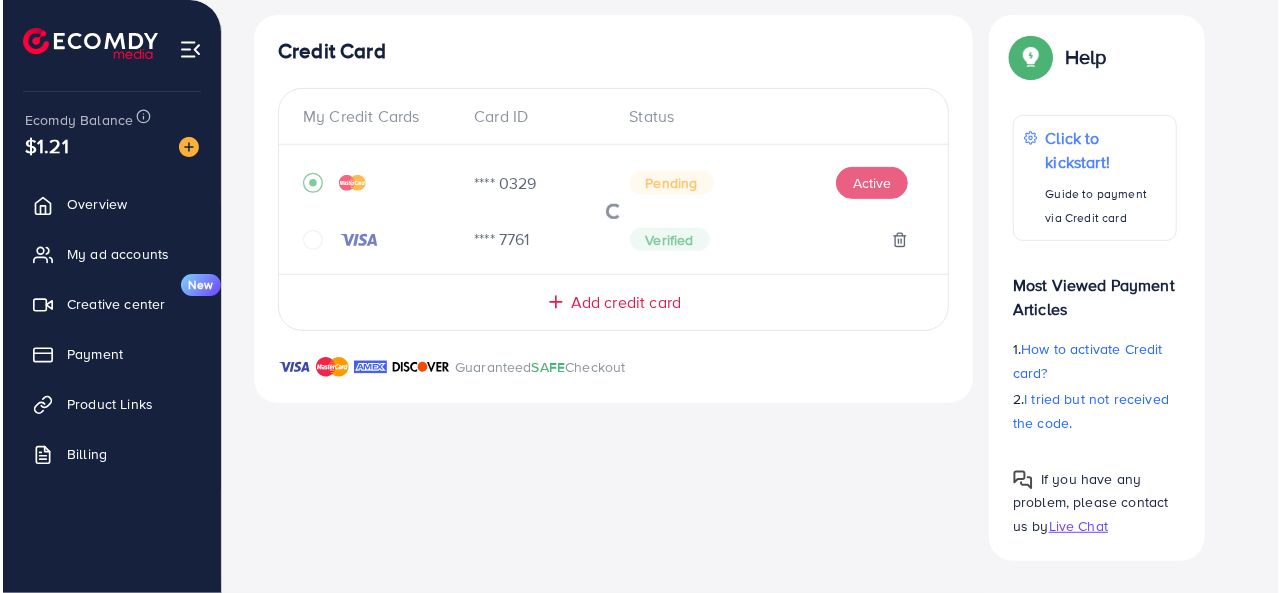 scroll, scrollTop: 364, scrollLeft: 0, axis: vertical 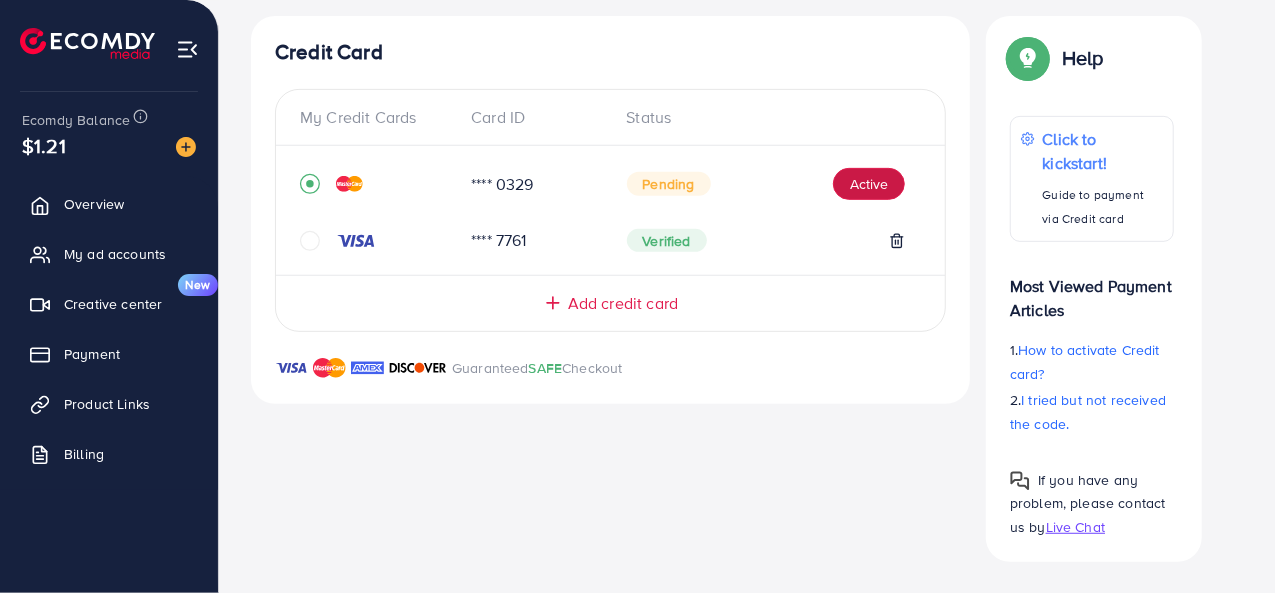 click on "Active" at bounding box center [869, 184] 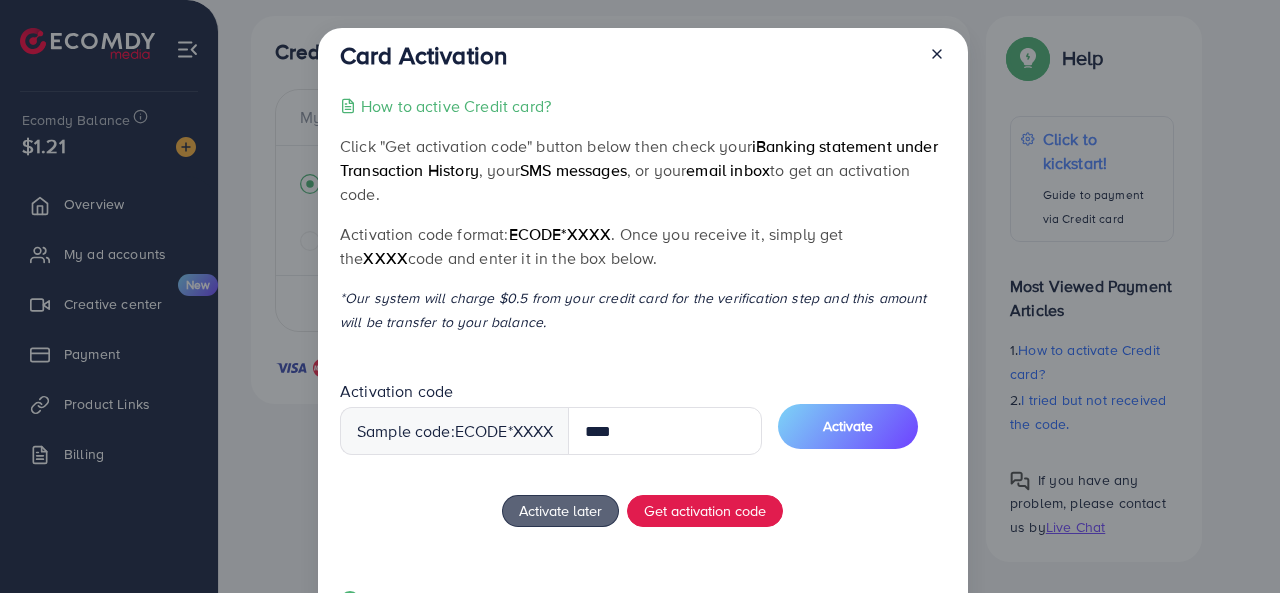 type on "****" 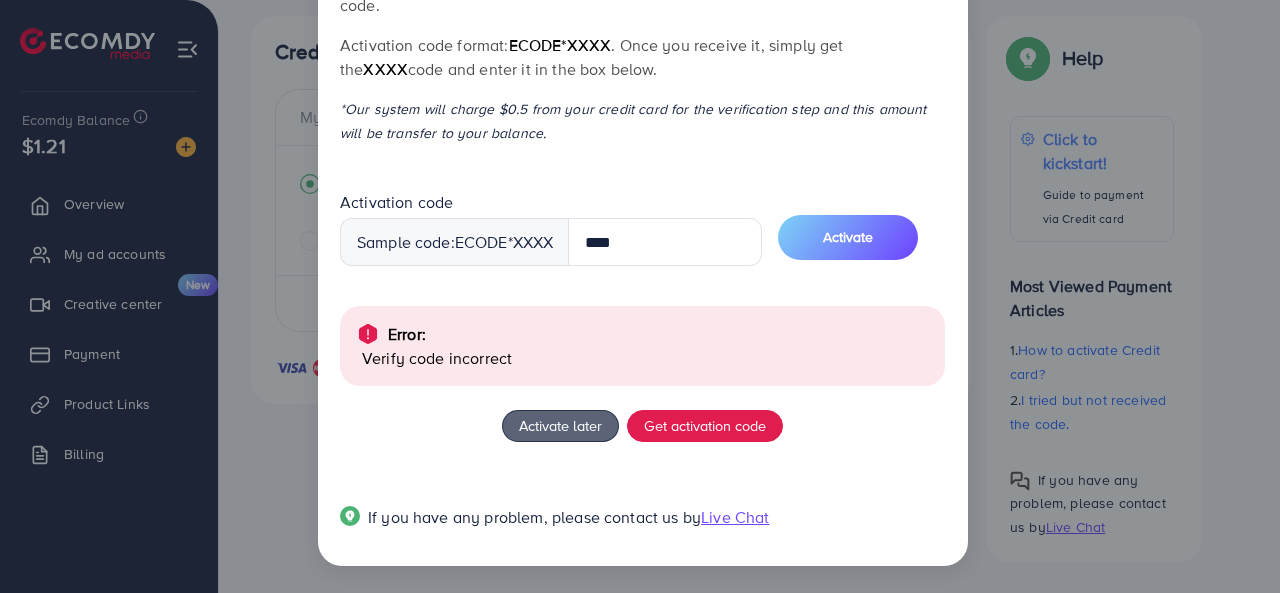 scroll, scrollTop: 0, scrollLeft: 0, axis: both 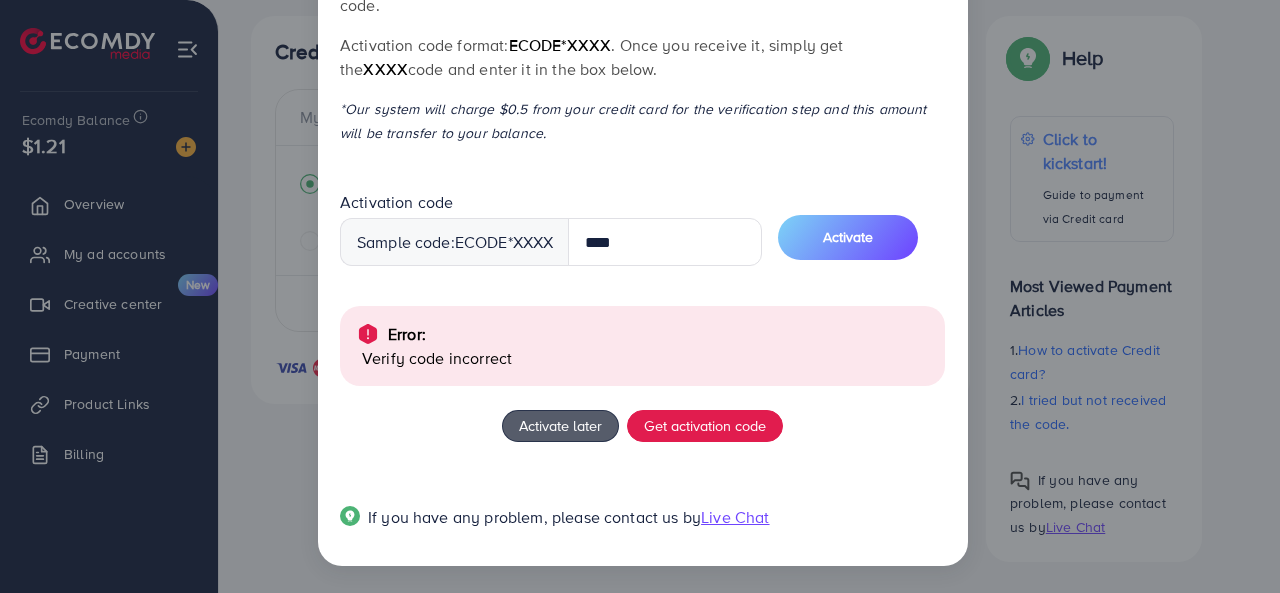click on "Activate later" at bounding box center [560, 426] 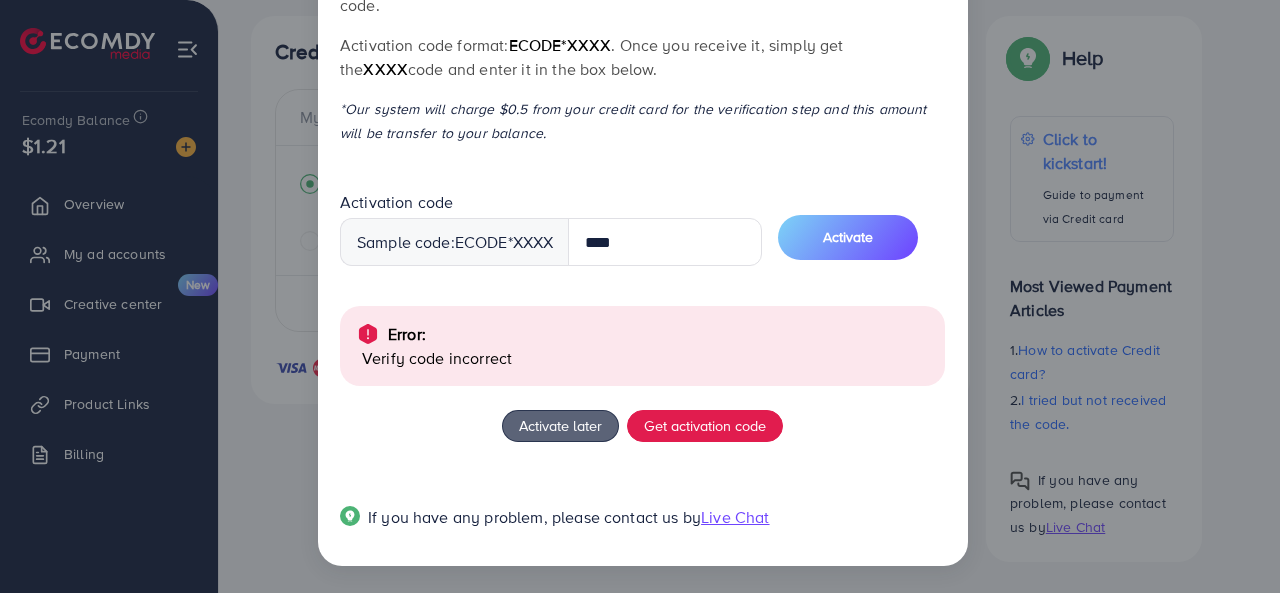 type 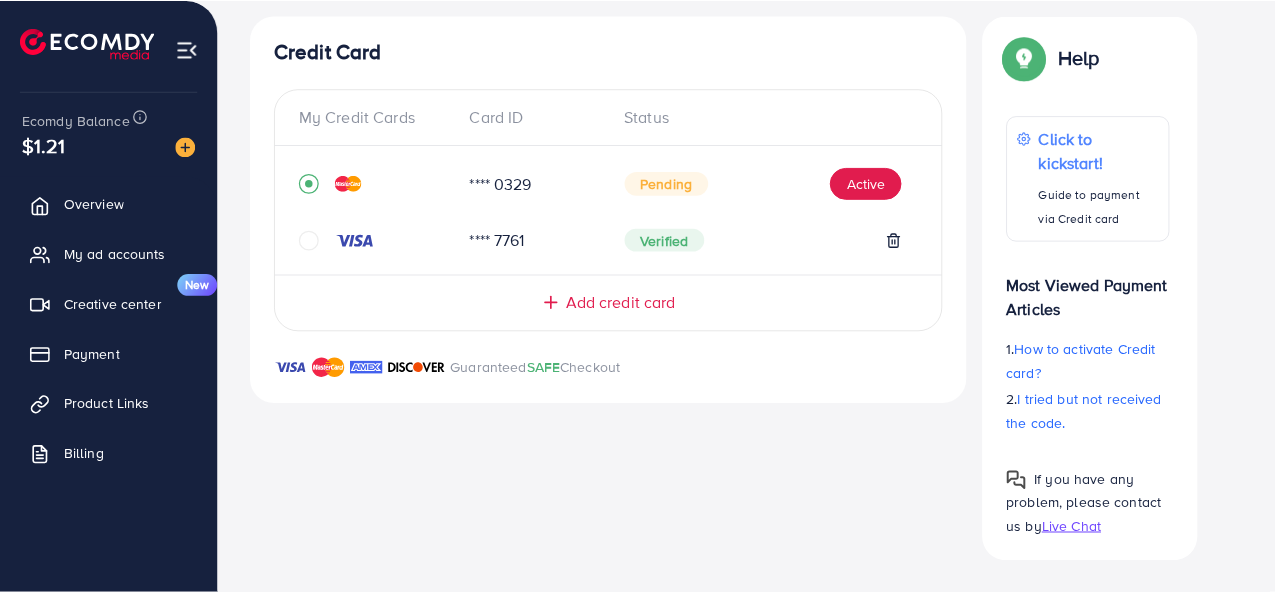 scroll, scrollTop: 85, scrollLeft: 0, axis: vertical 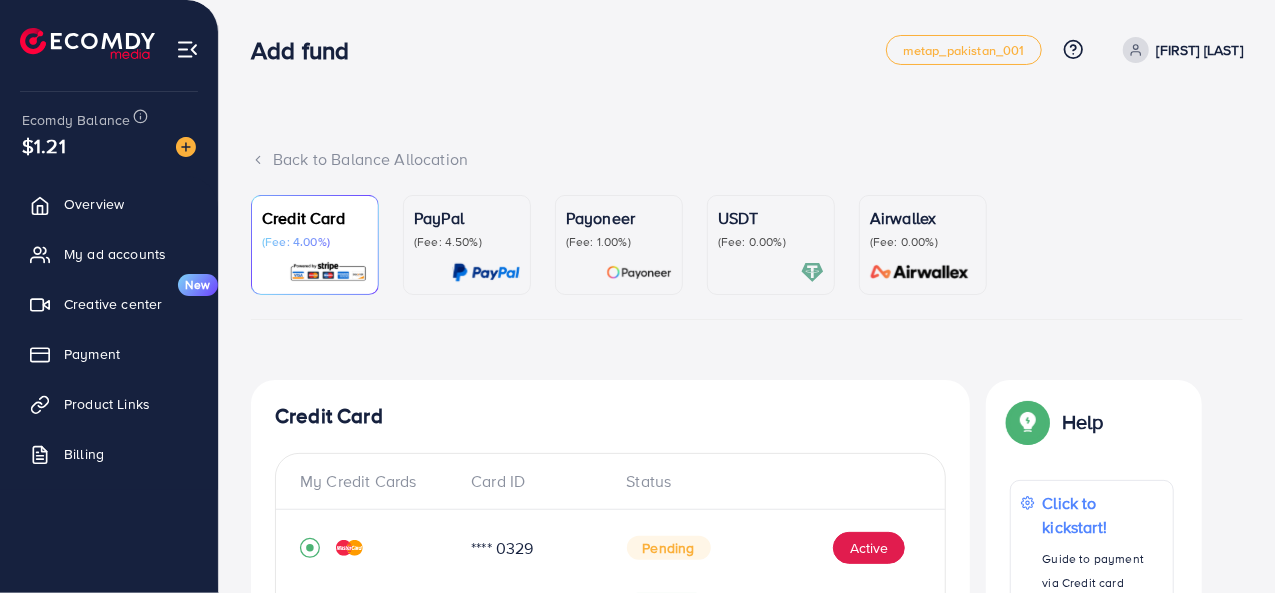 click on "My ad accounts" at bounding box center (109, 254) 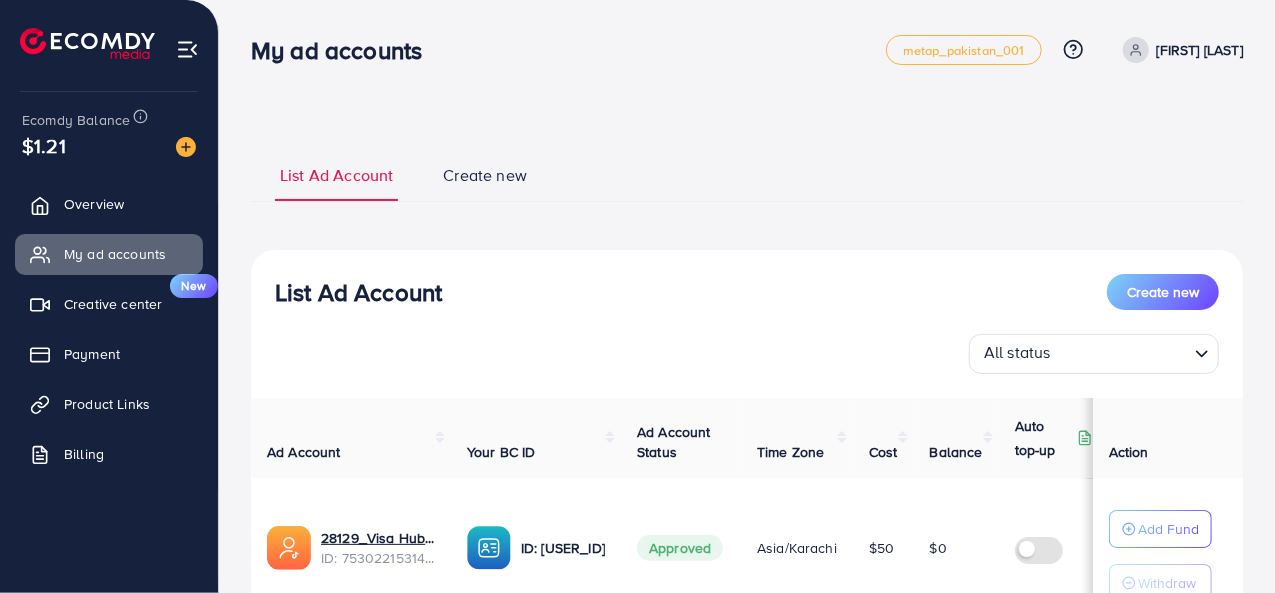 click on "Overview" at bounding box center [94, 204] 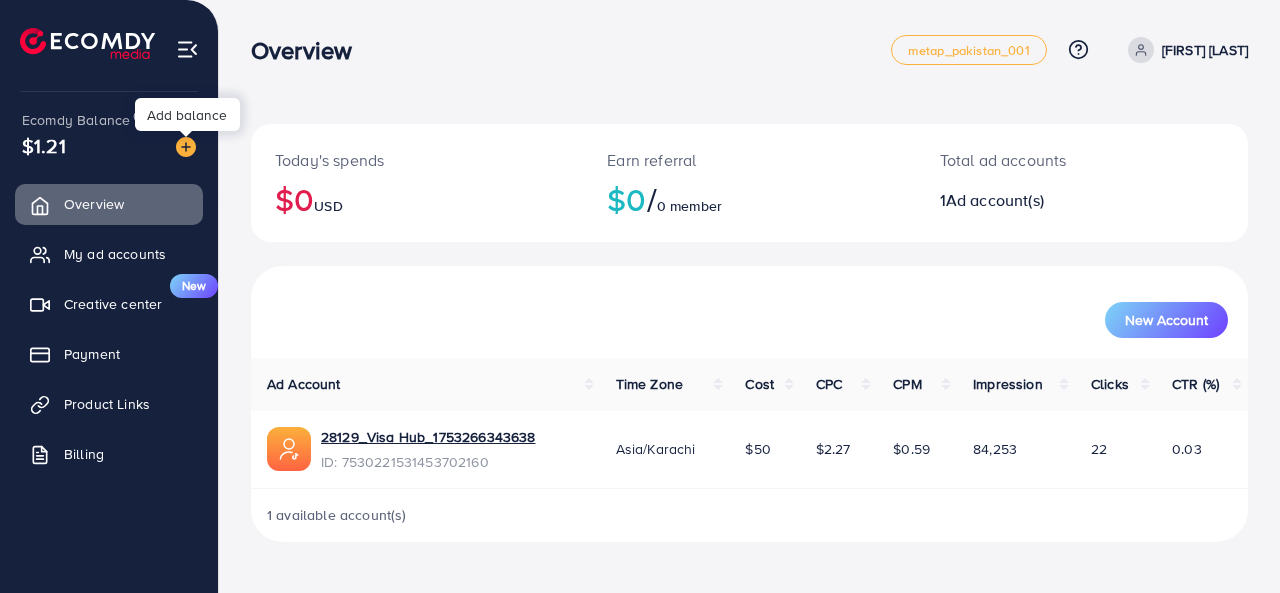 click at bounding box center [186, 147] 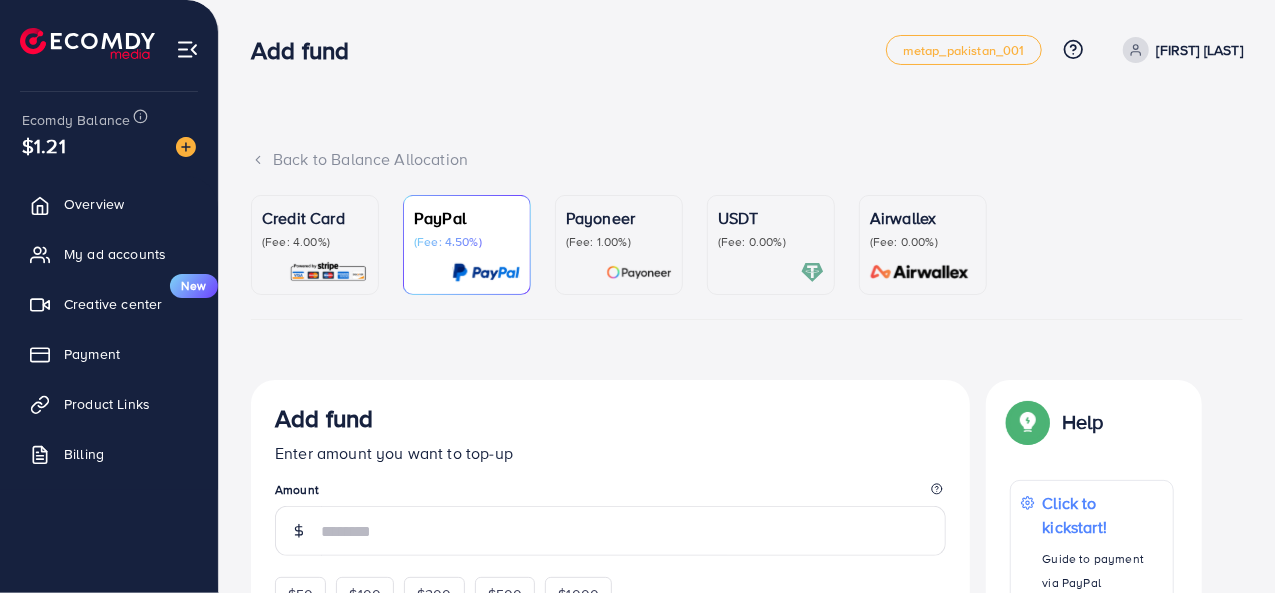 click on "Credit Card   (Fee: 4.00%)" at bounding box center [315, 245] 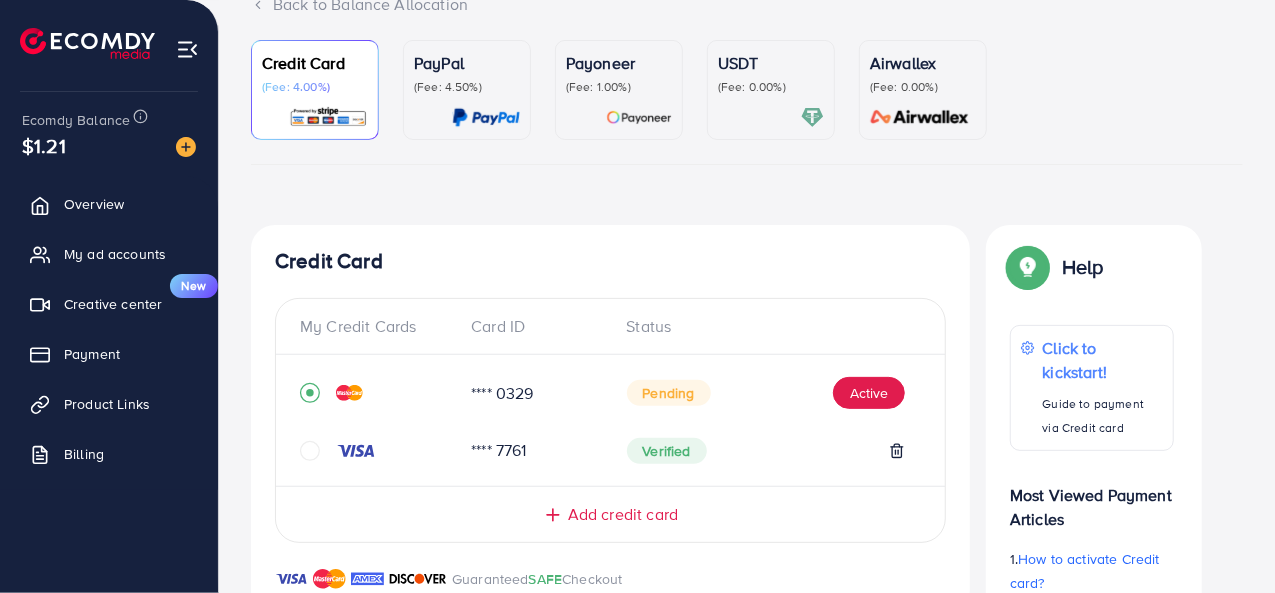 scroll, scrollTop: 36, scrollLeft: 0, axis: vertical 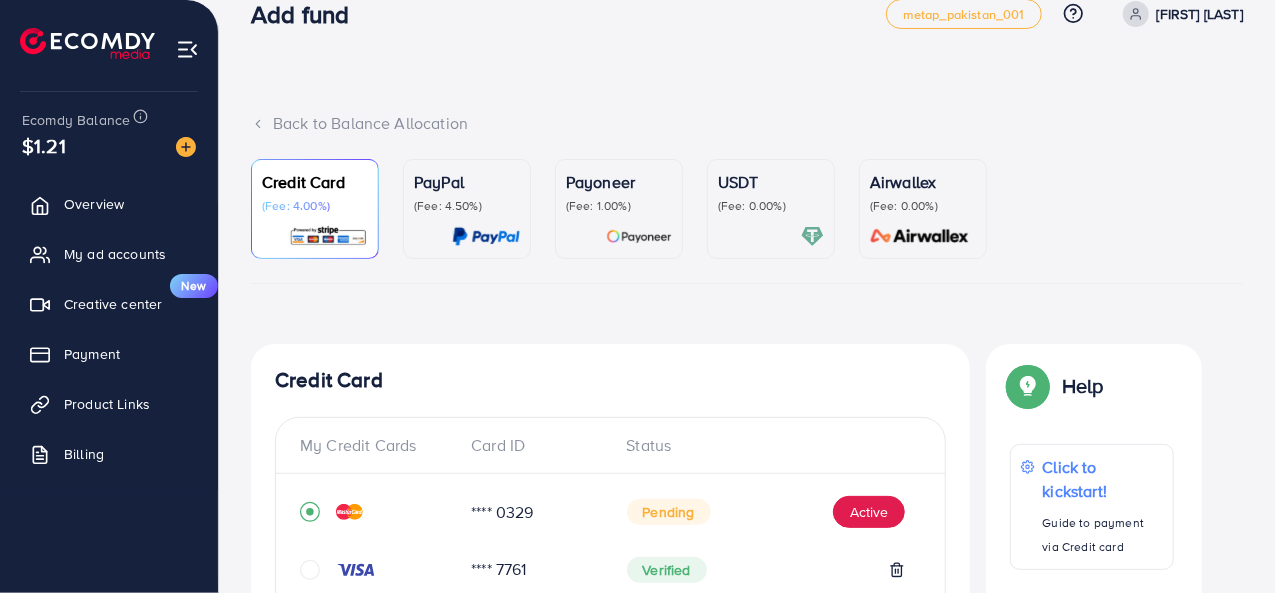click on "PayPal   (Fee: 4.50%)" at bounding box center (467, 192) 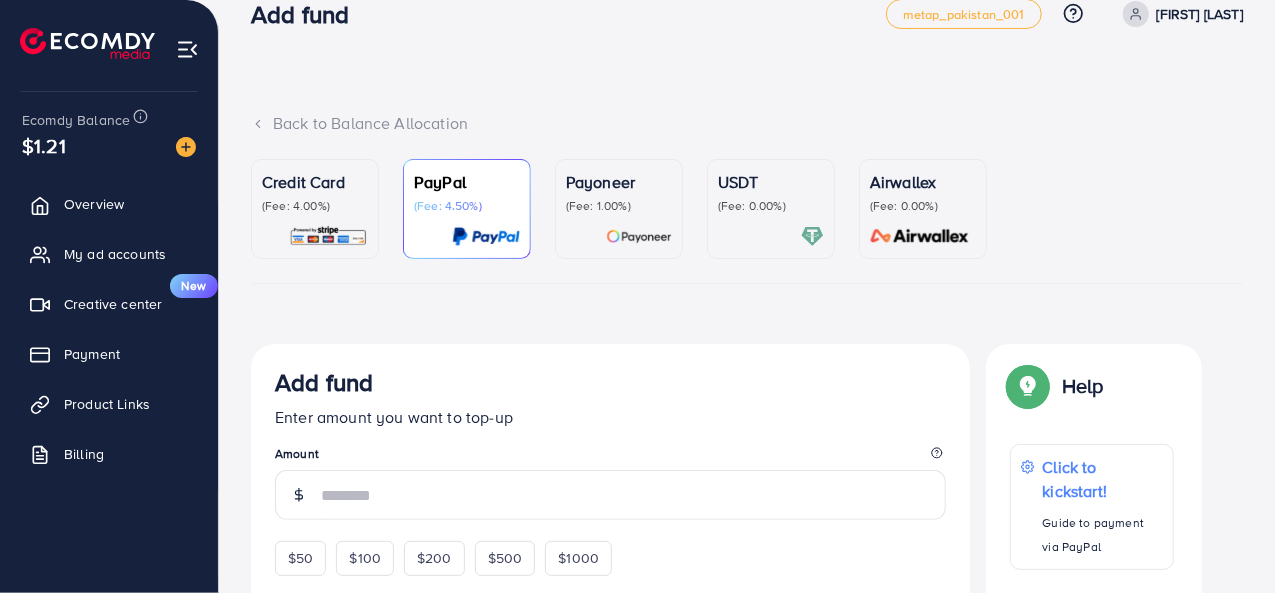 click on "Credit Card   (Fee: 4.00%)" at bounding box center [315, 192] 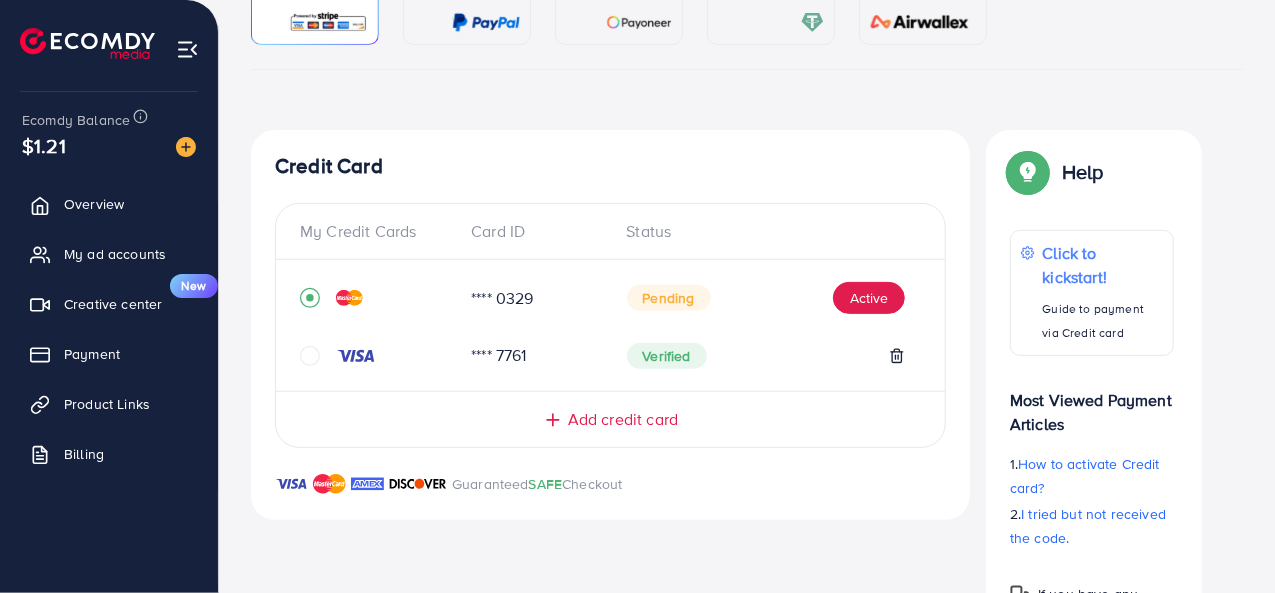 scroll, scrollTop: 252, scrollLeft: 0, axis: vertical 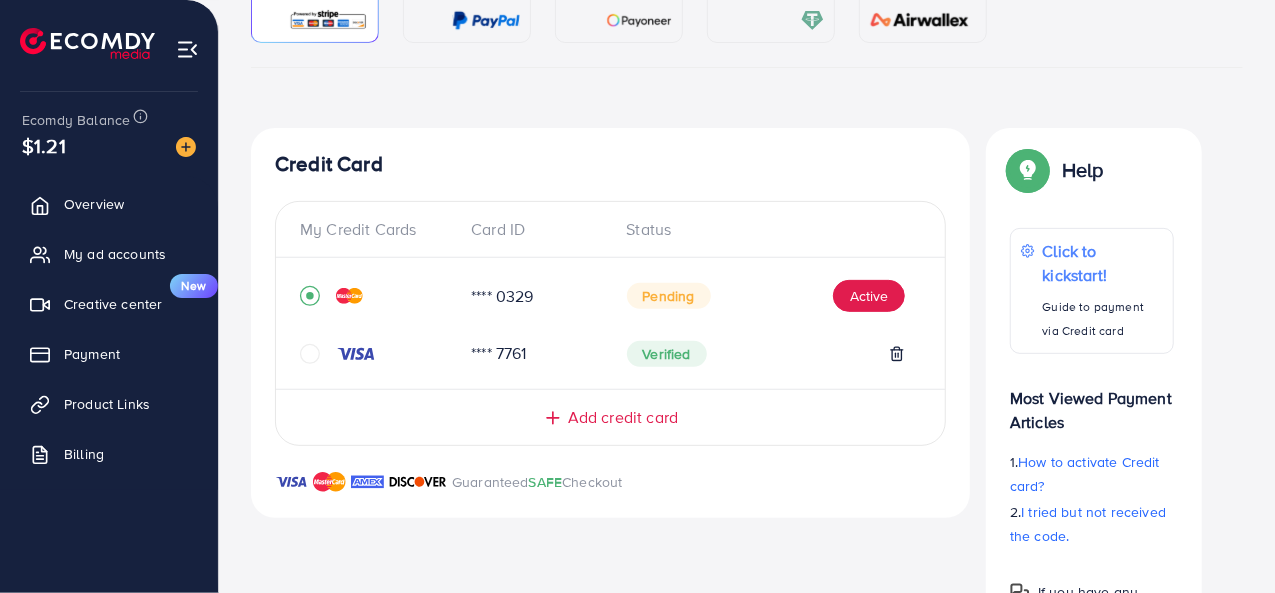 click 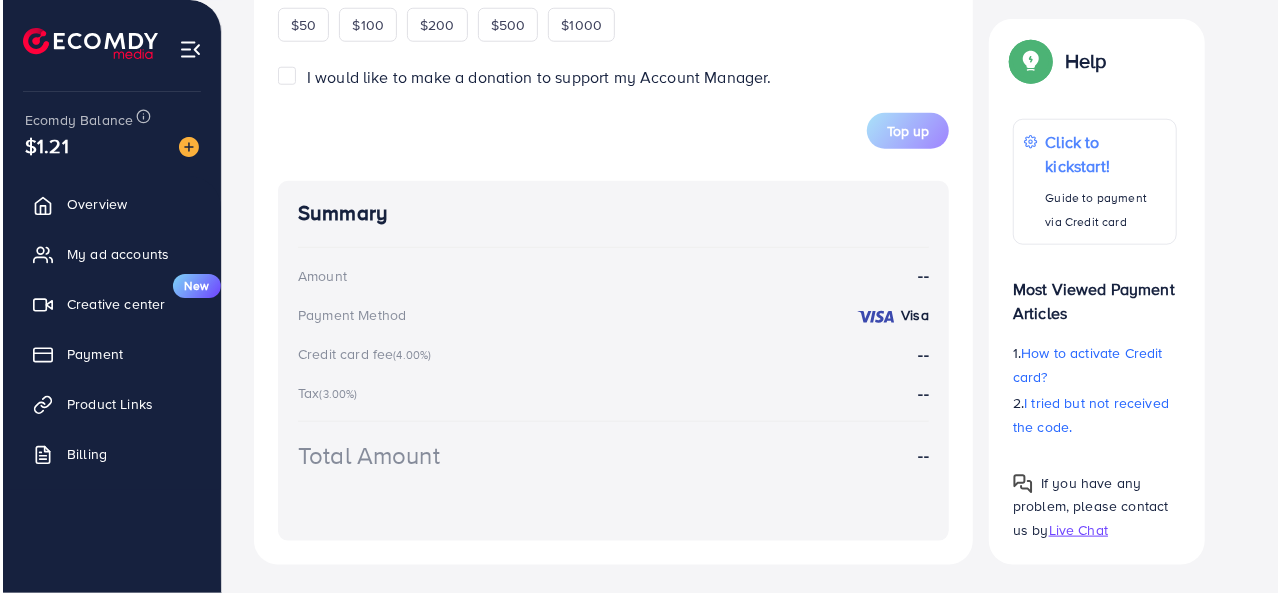 scroll, scrollTop: 356, scrollLeft: 0, axis: vertical 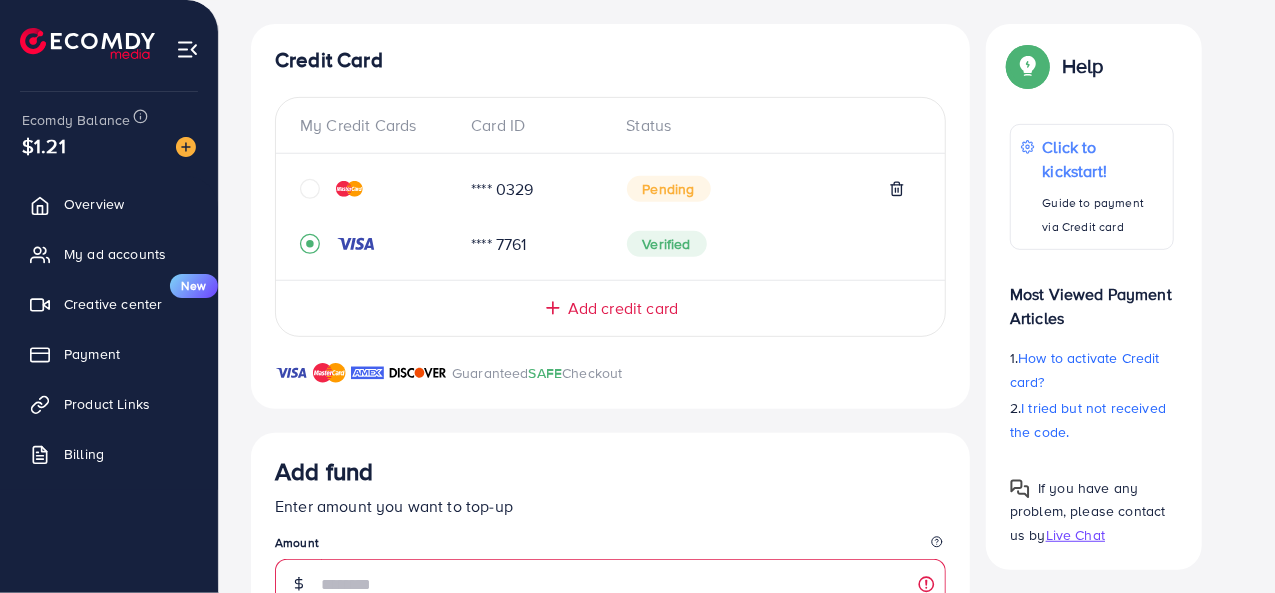 click 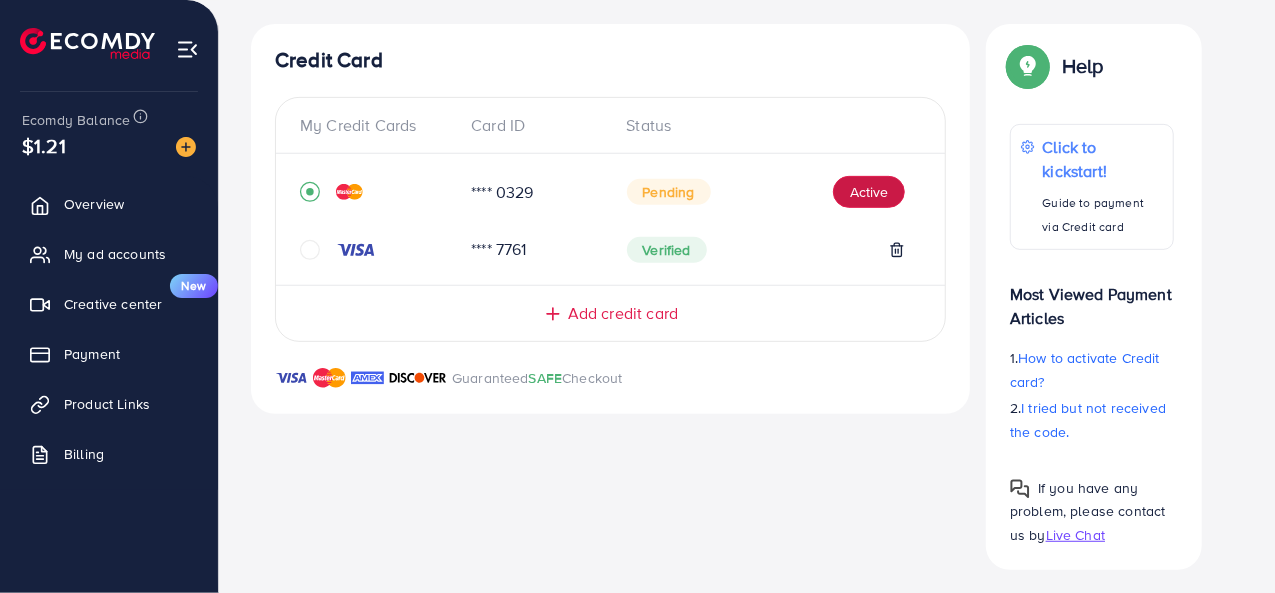 click on "Active" at bounding box center (869, 192) 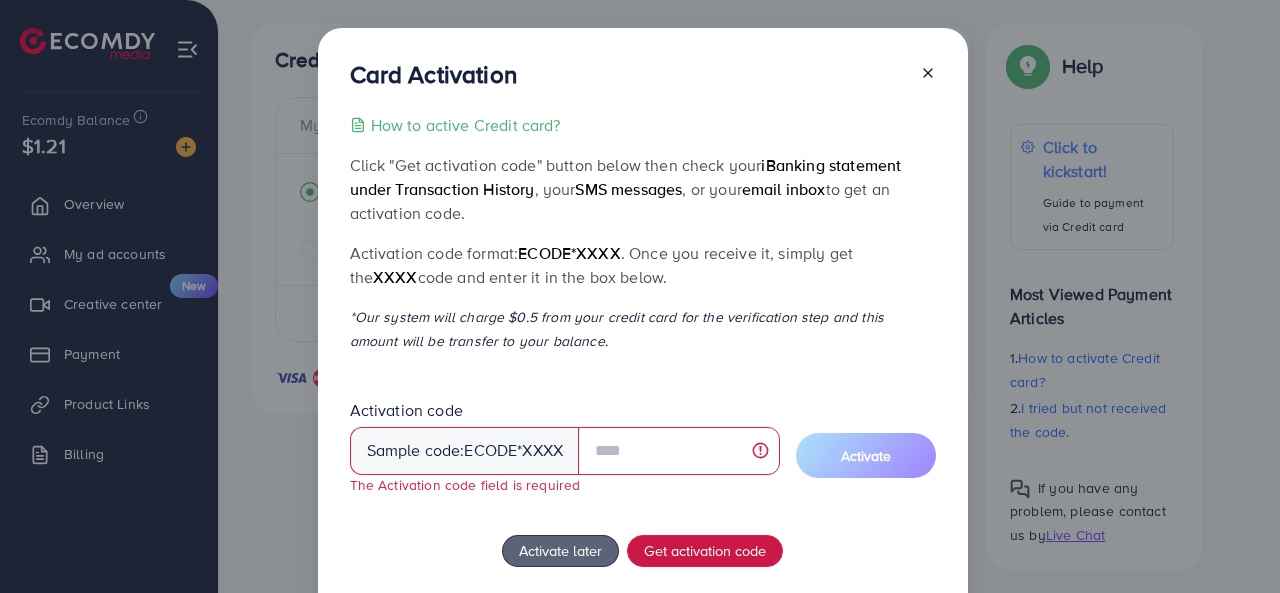 click on "How to active Credit card?   Click "Get activation code" button below then check your  iBanking statement under Transaction History , your  SMS messages , or your  email inbox  to get an activation code.   Activation code format:  ecode*XXXX . Once you receive it, simply get the  XXXX  code and enter it in the box below.   *Our system will charge $0.5 from your credit card for the verification step and this amount will be transfer to your balance.   Activation code   Sample code:  ecode *XXXX  The Activation code field is required  Activate   Activate later   Get activation code   If you have any problem, please contact us by   Live Chat" at bounding box center [643, 395] 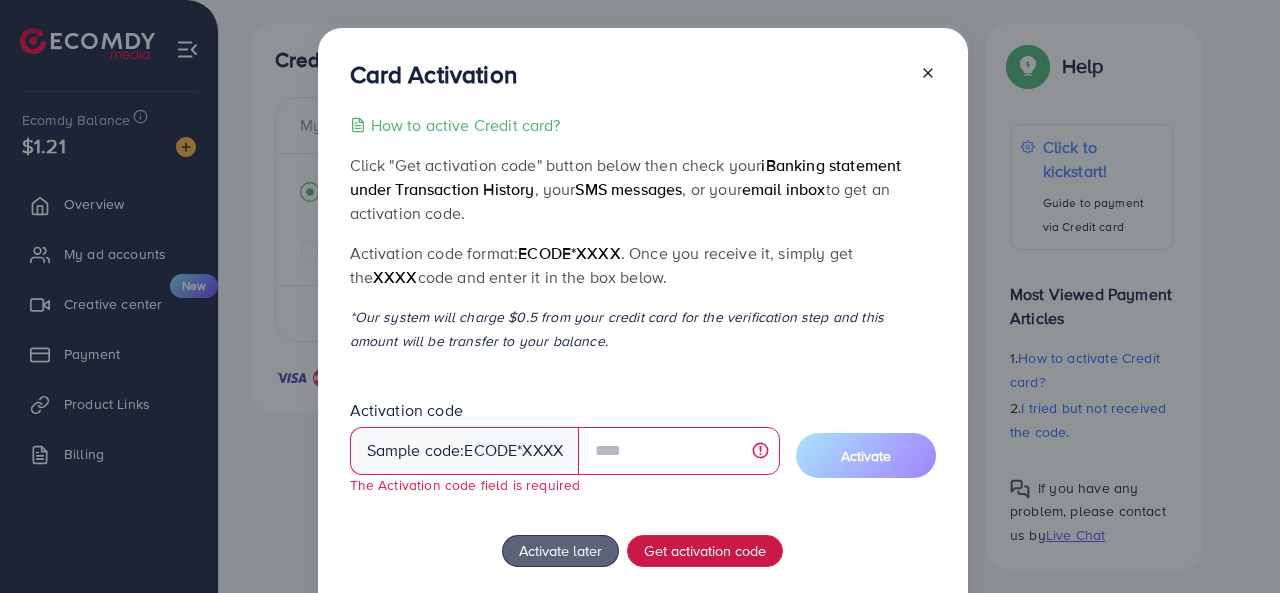 click on "Get activation code" at bounding box center (705, 550) 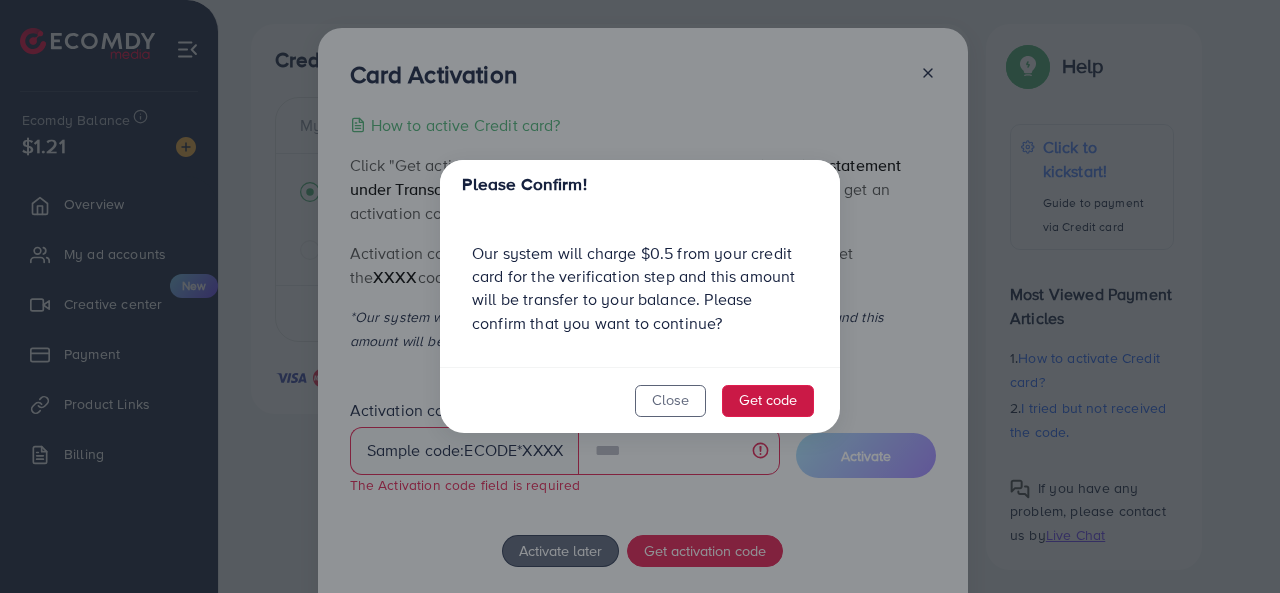 click on "Get code" at bounding box center (768, 401) 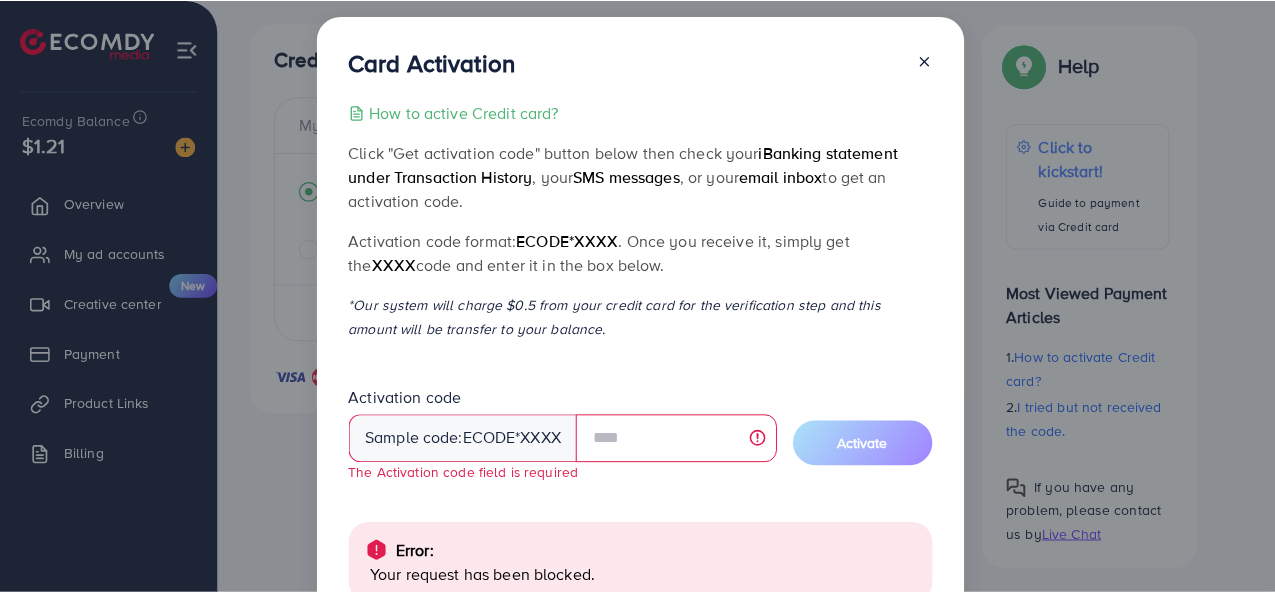 scroll, scrollTop: 0, scrollLeft: 0, axis: both 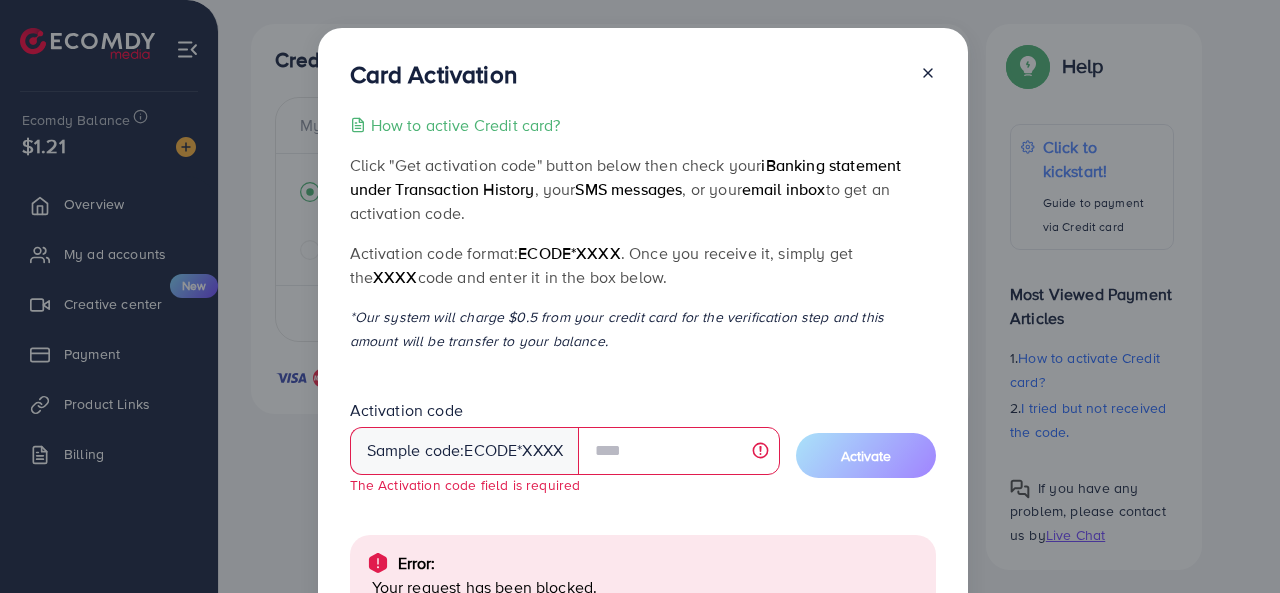 click 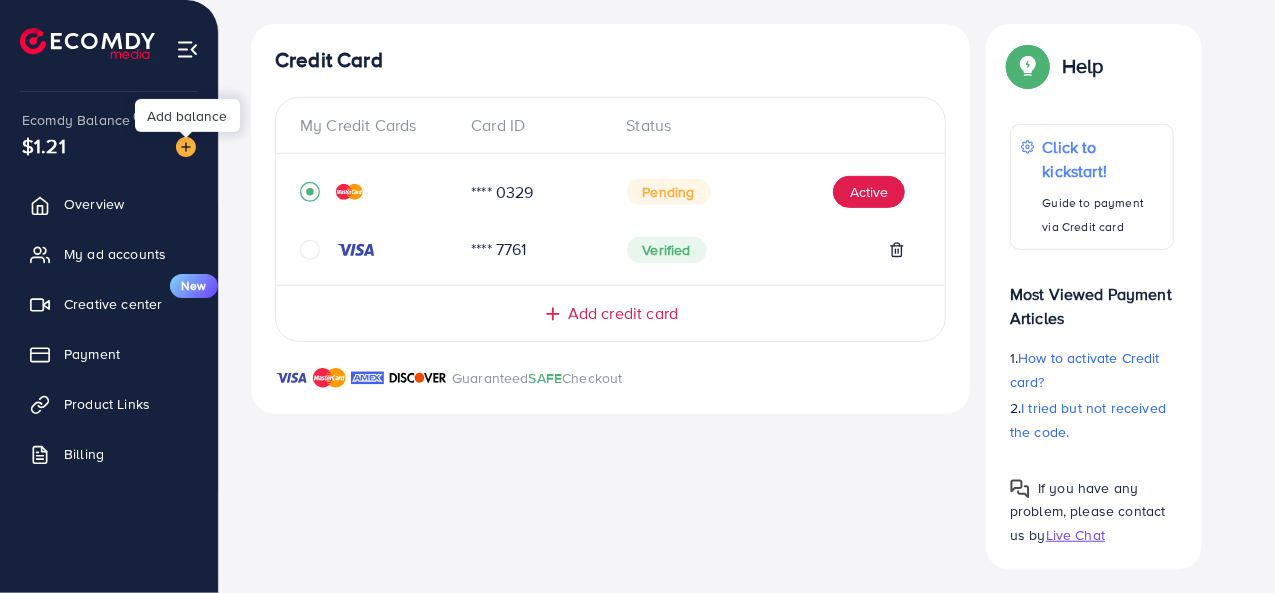 click at bounding box center [186, 147] 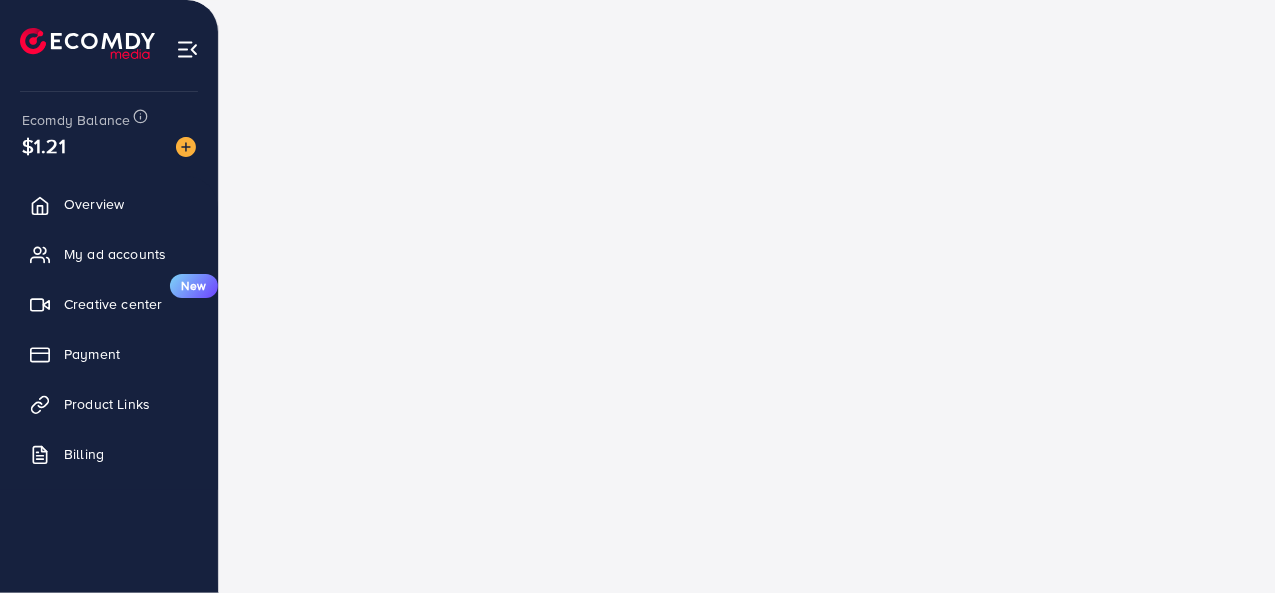 scroll, scrollTop: 0, scrollLeft: 0, axis: both 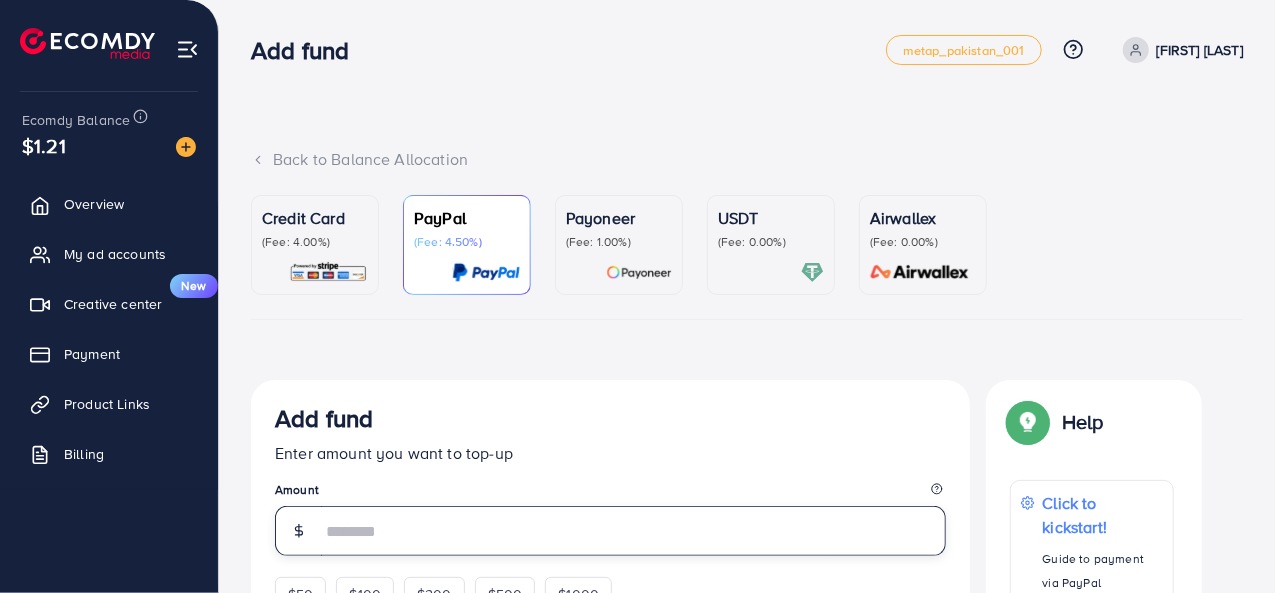 click at bounding box center [633, 531] 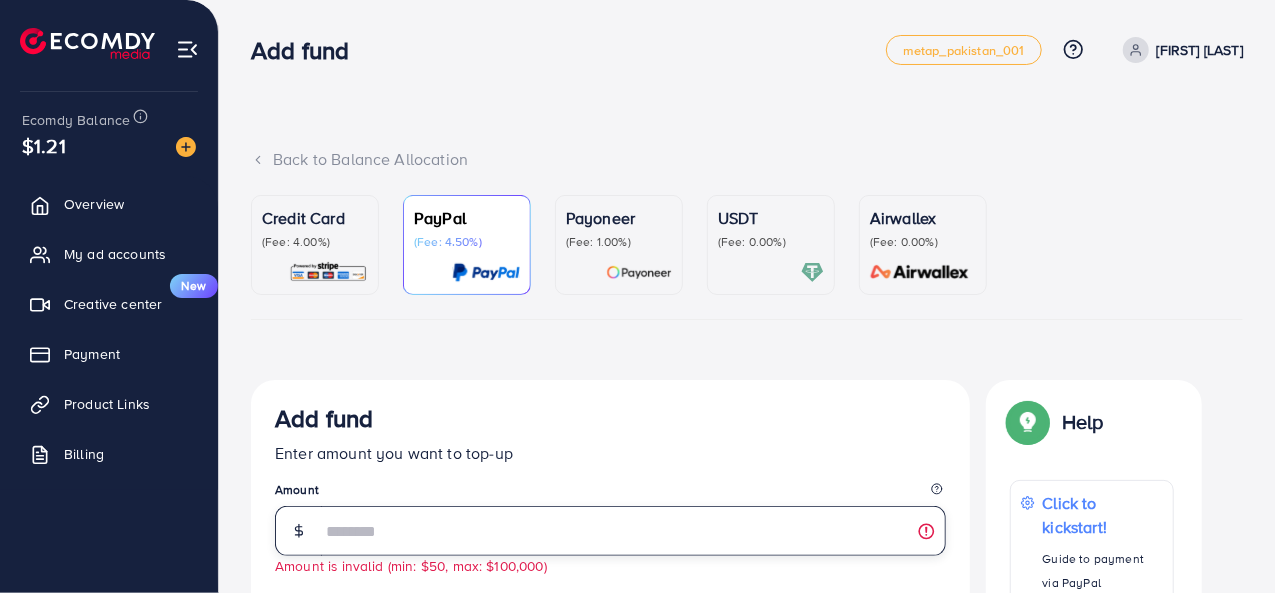 type on "**" 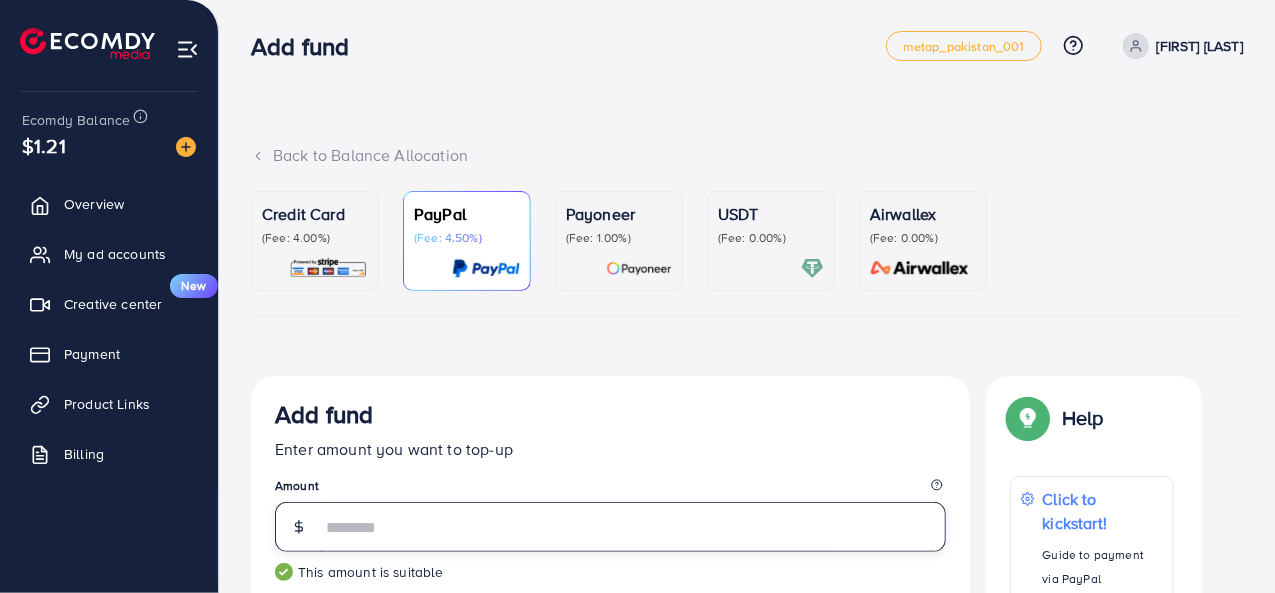scroll, scrollTop: 0, scrollLeft: 0, axis: both 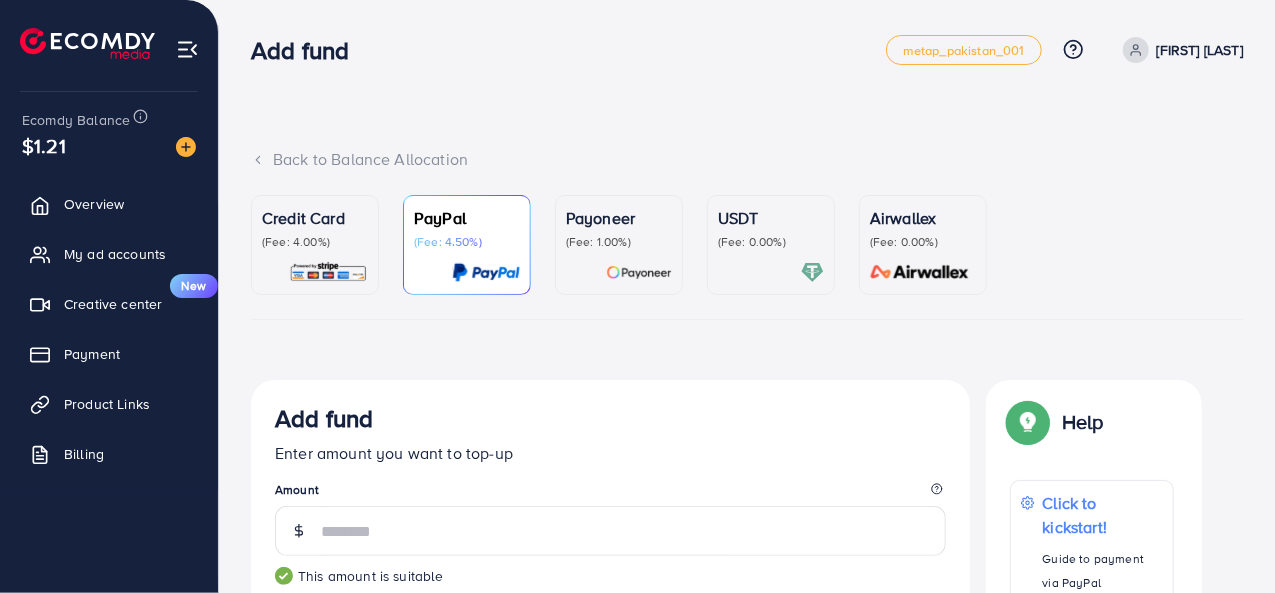 click on "(Fee: 4.00%)" at bounding box center (315, 242) 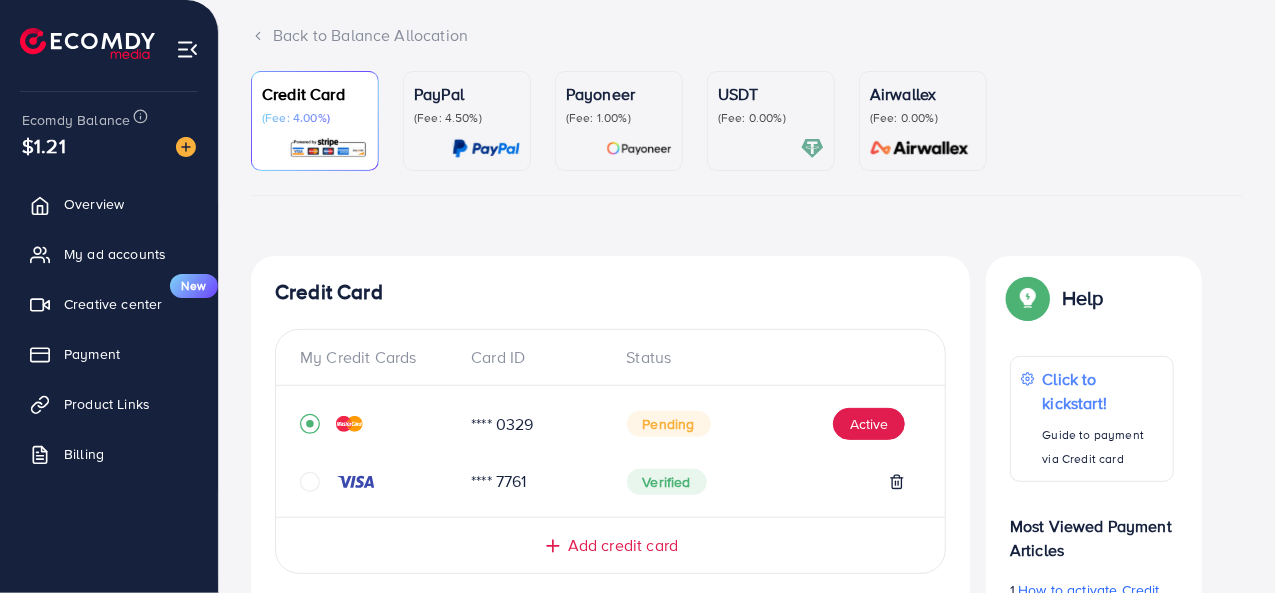 scroll, scrollTop: 203, scrollLeft: 0, axis: vertical 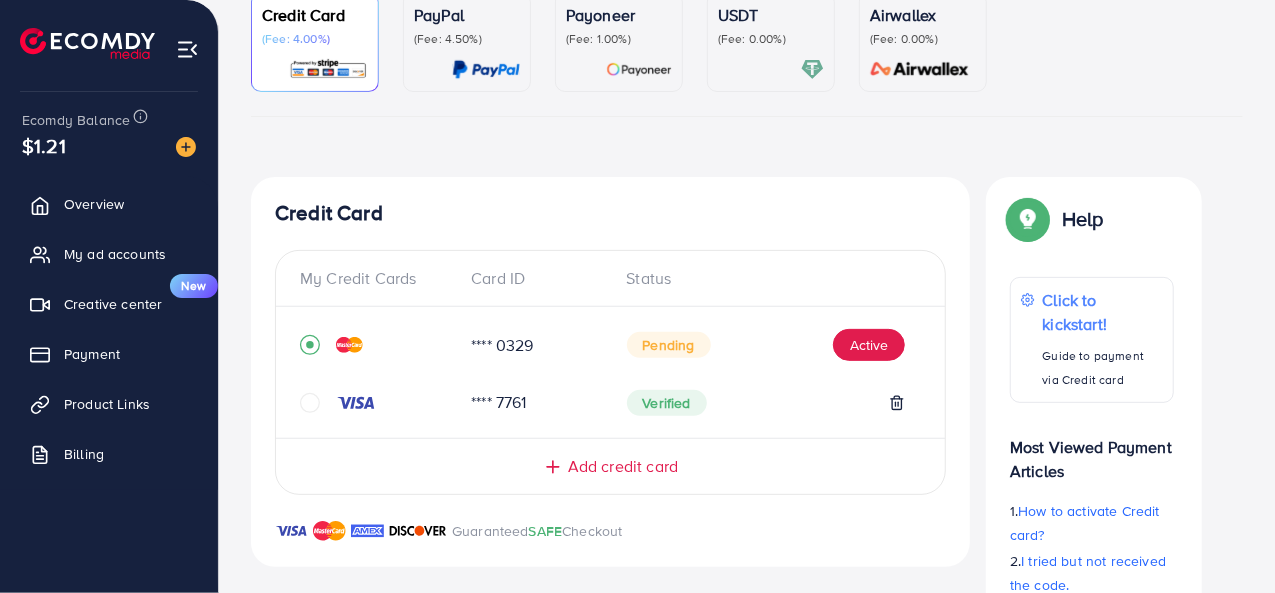 click 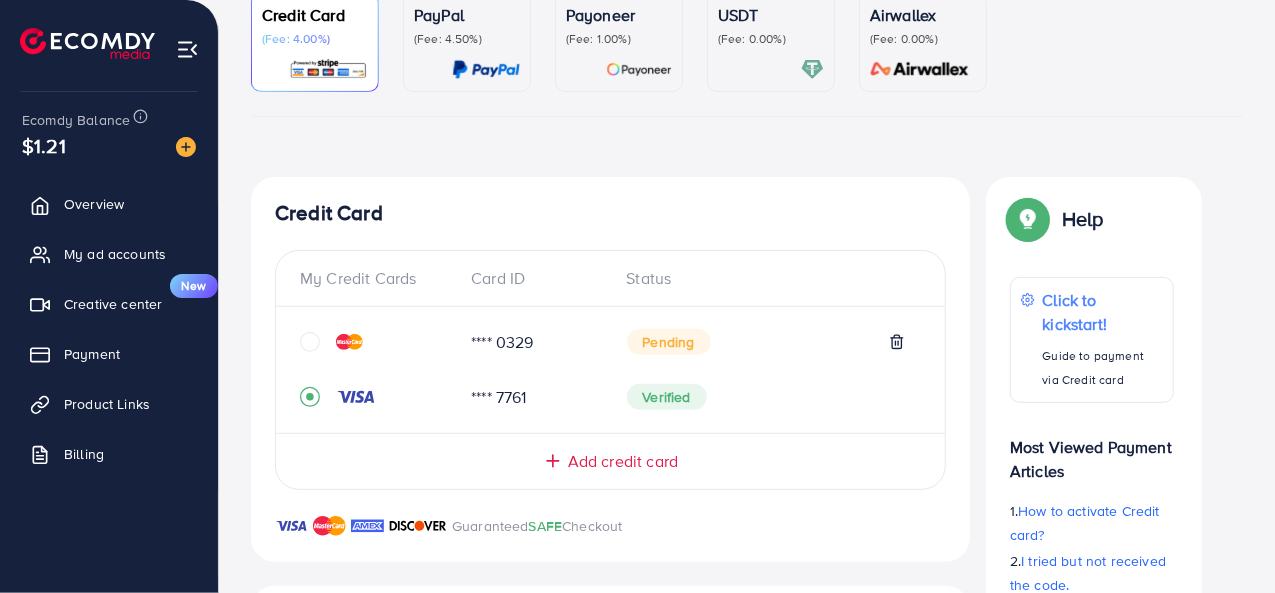 scroll, scrollTop: 642, scrollLeft: 0, axis: vertical 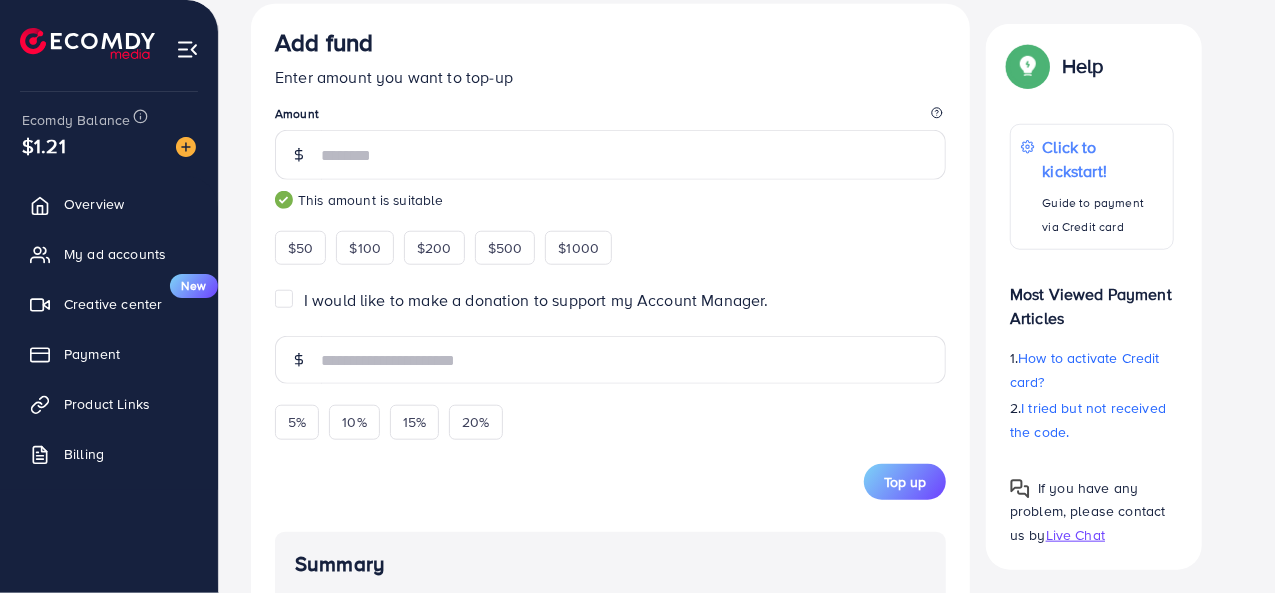 click on "I would like to make a donation to support my Account Manager." at bounding box center [536, 300] 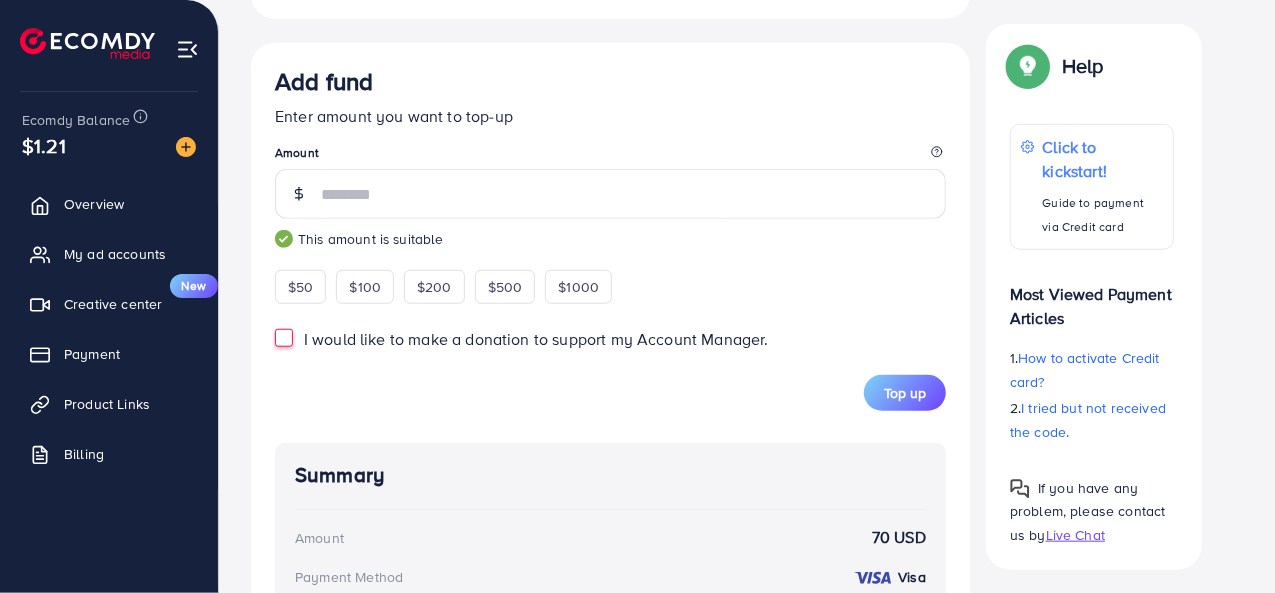 scroll, scrollTop: 745, scrollLeft: 0, axis: vertical 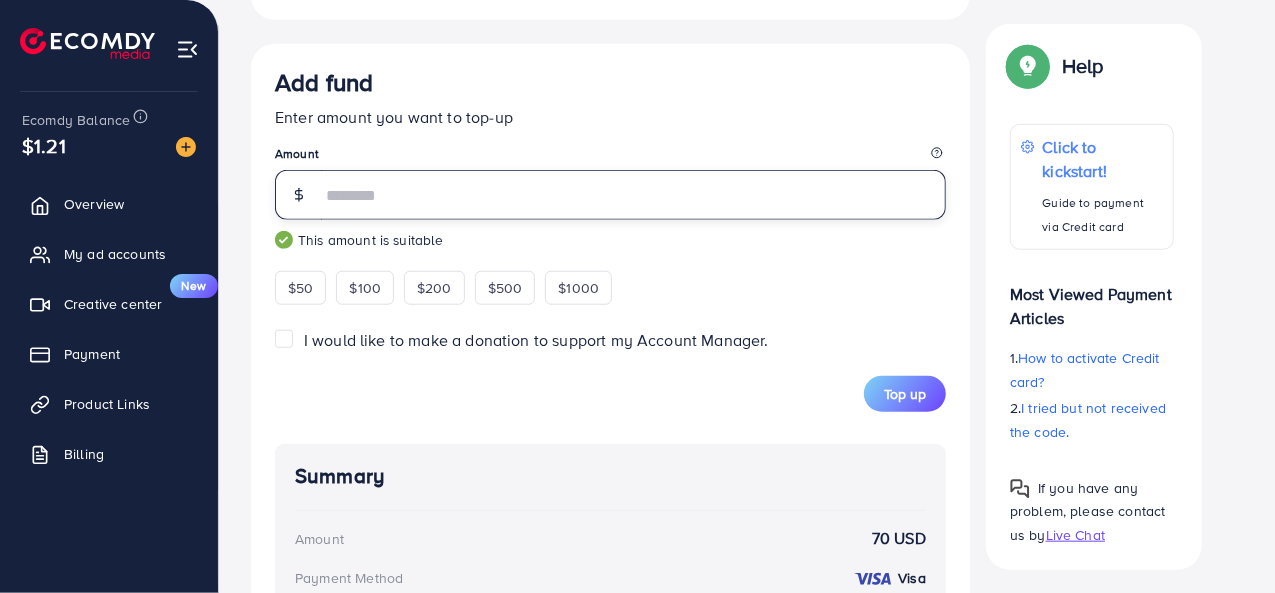 click on "**" at bounding box center [633, 195] 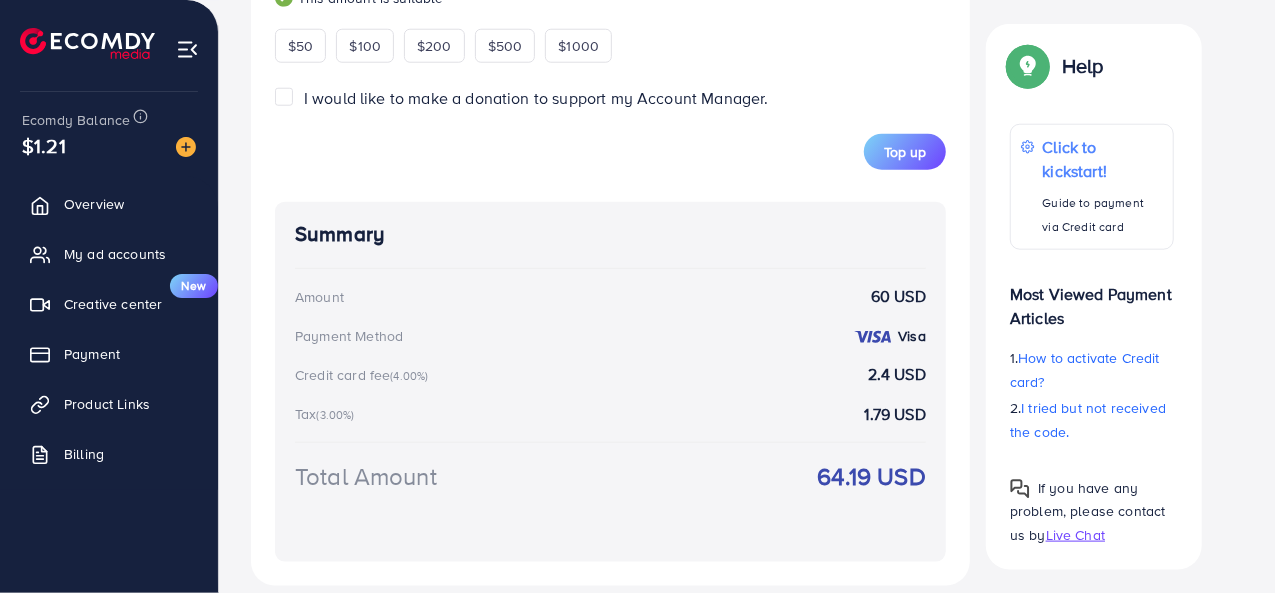scroll, scrollTop: 1008, scrollLeft: 0, axis: vertical 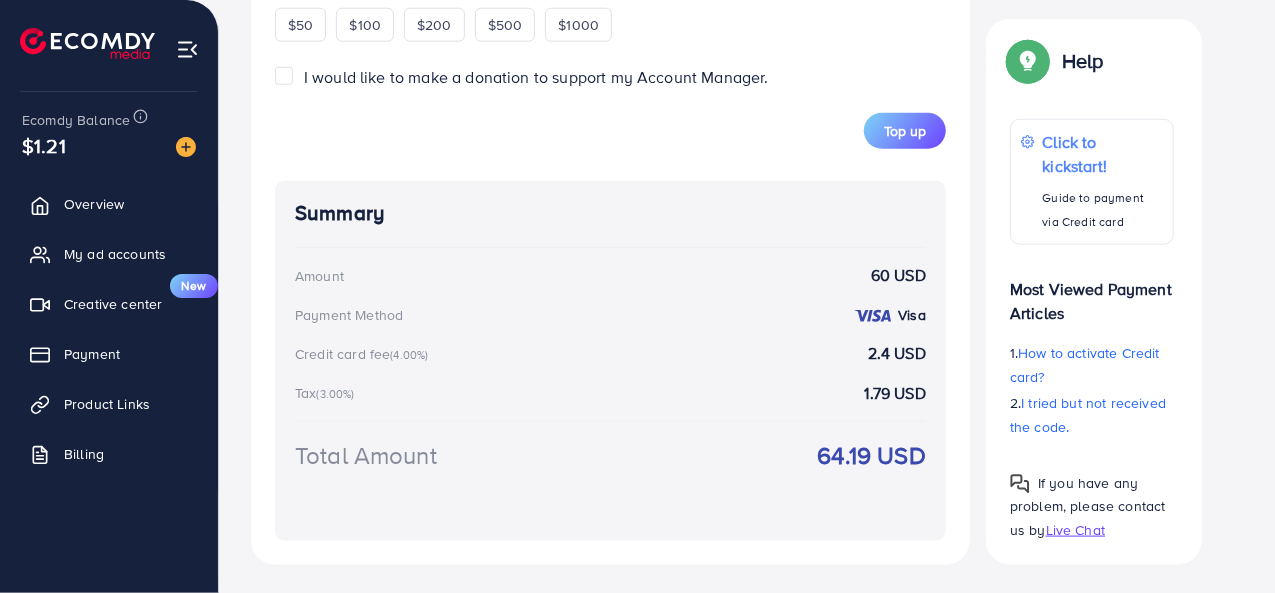 type on "**" 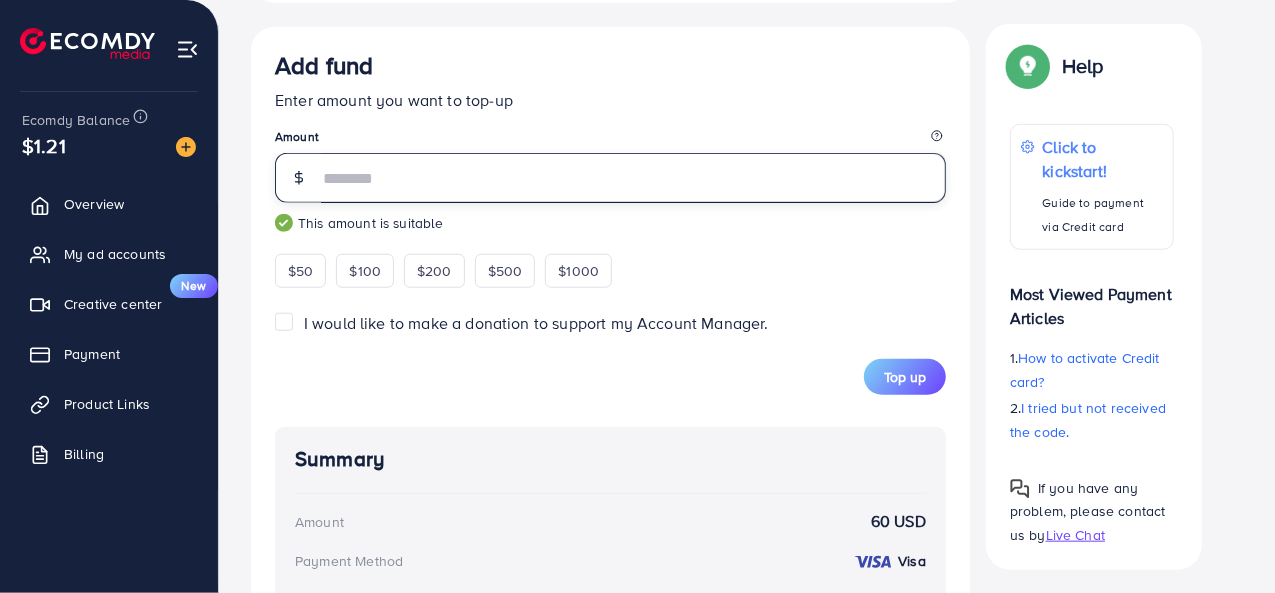 scroll, scrollTop: 742, scrollLeft: 0, axis: vertical 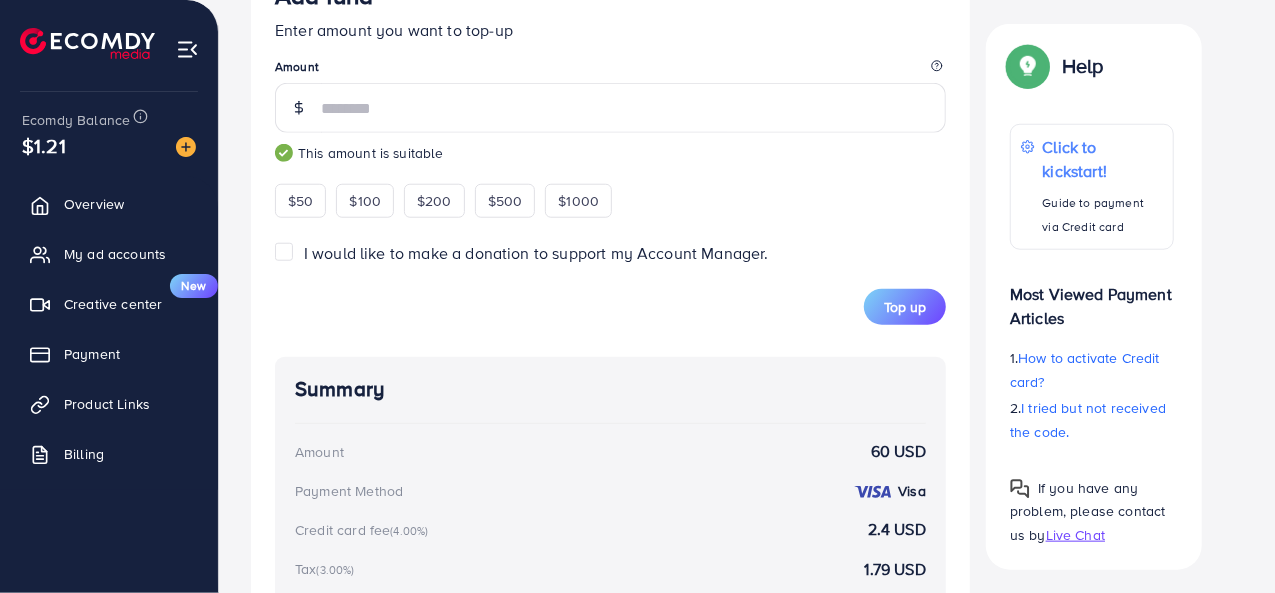 click on "Top up" at bounding box center (905, 307) 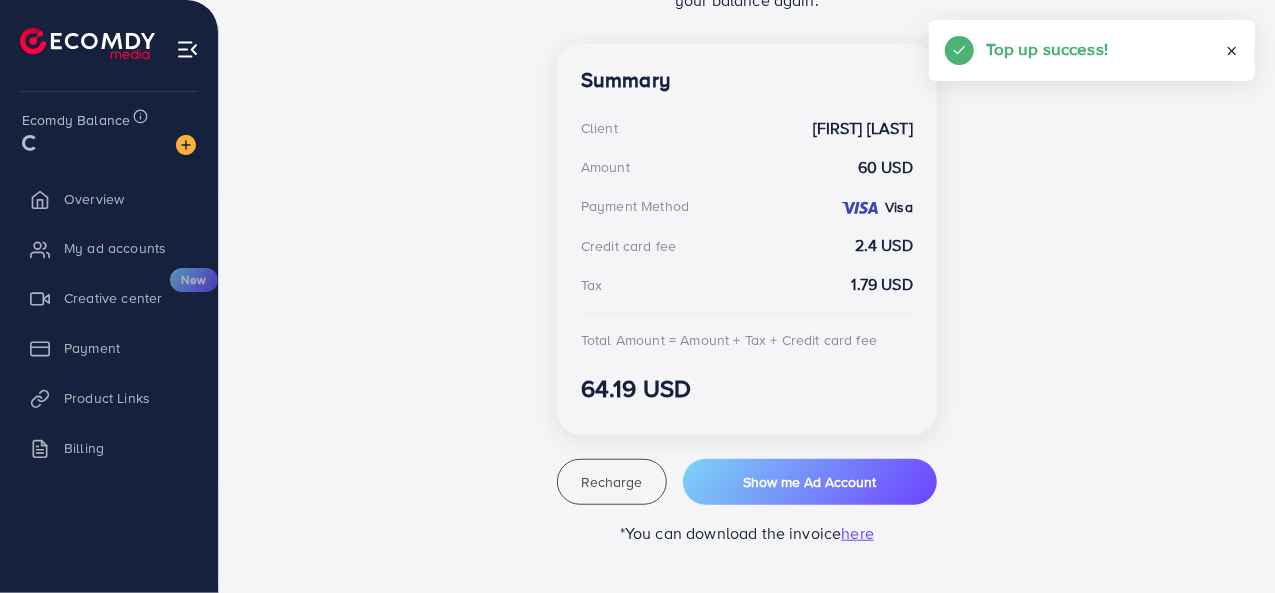 scroll, scrollTop: 536, scrollLeft: 0, axis: vertical 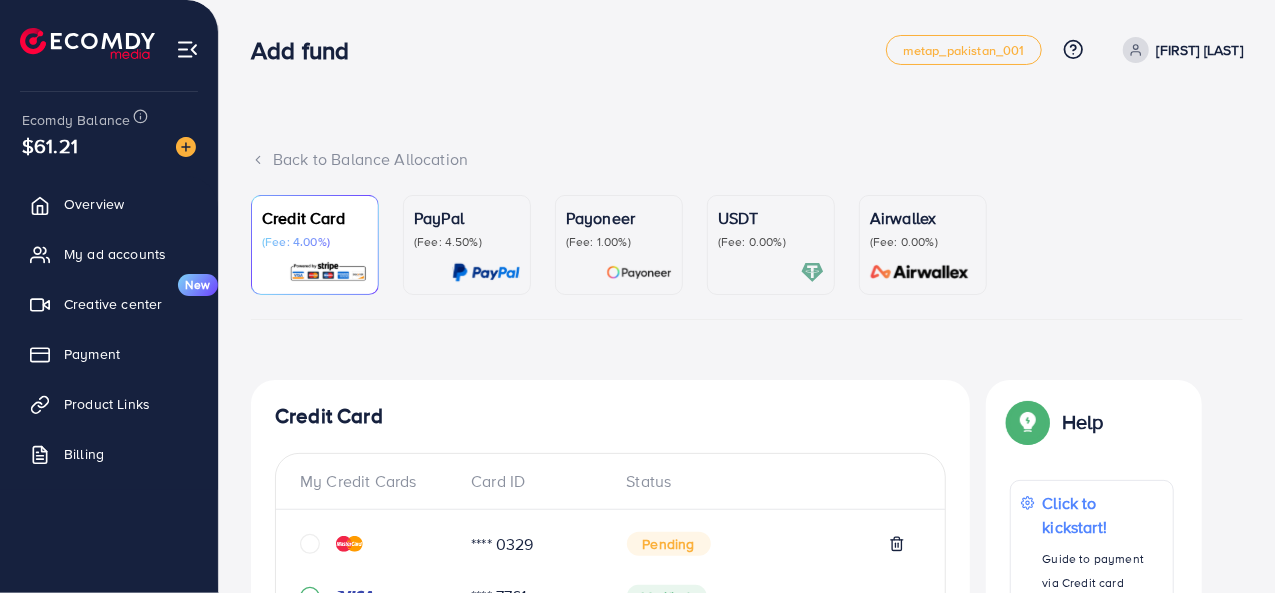 click on "Overview" at bounding box center [94, 204] 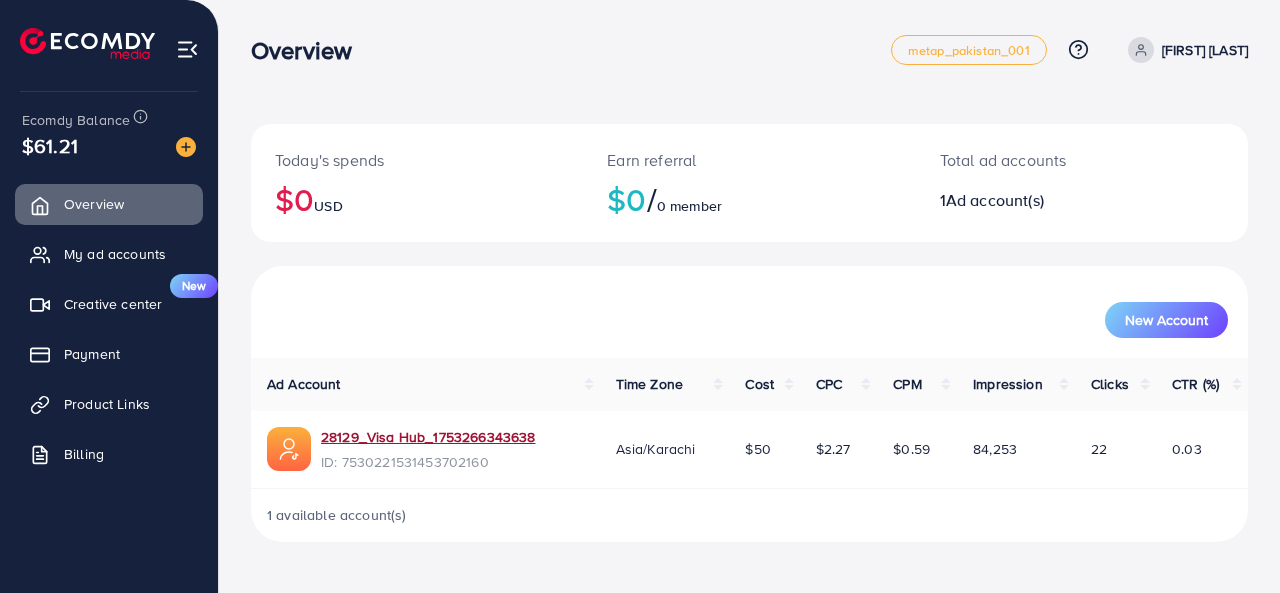 click on "28129_Visa Hub_1753266343638" at bounding box center [428, 437] 